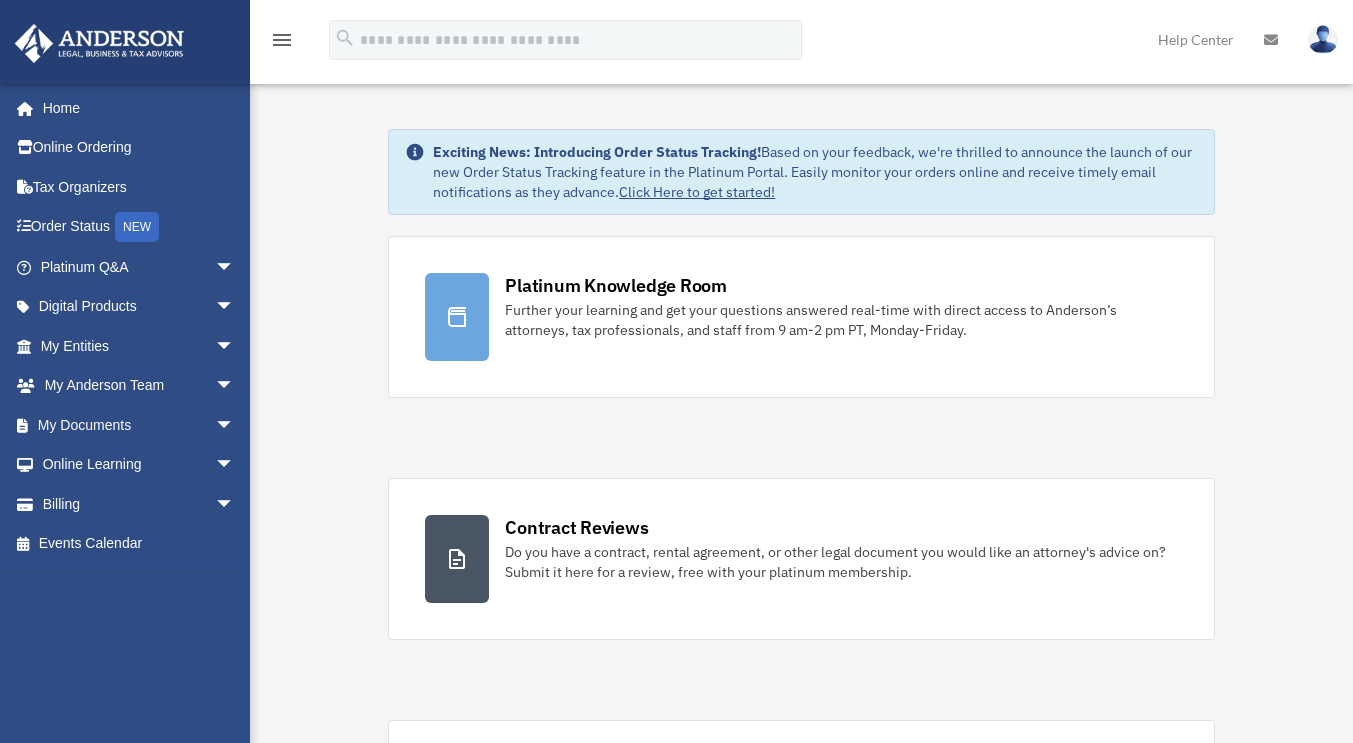 scroll, scrollTop: 0, scrollLeft: 0, axis: both 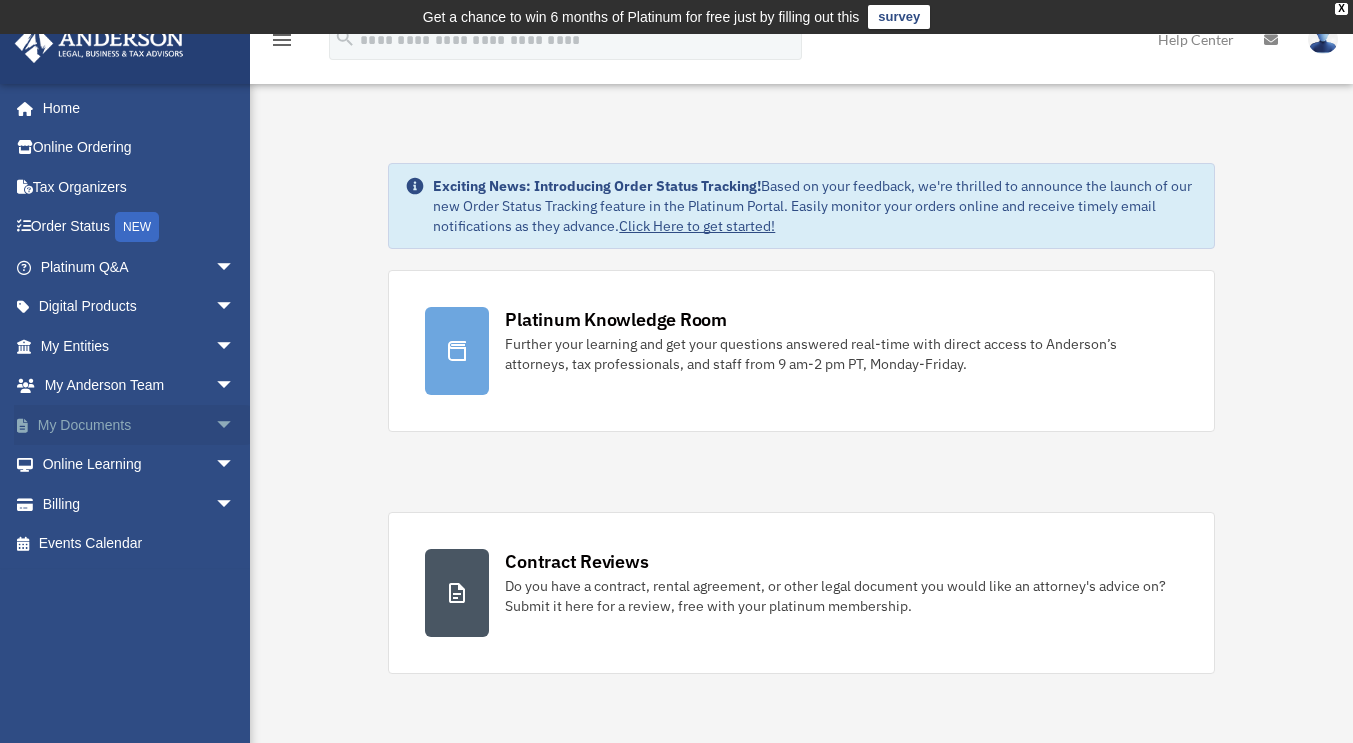 click on "My Documents arrow_drop_down" at bounding box center [139, 425] 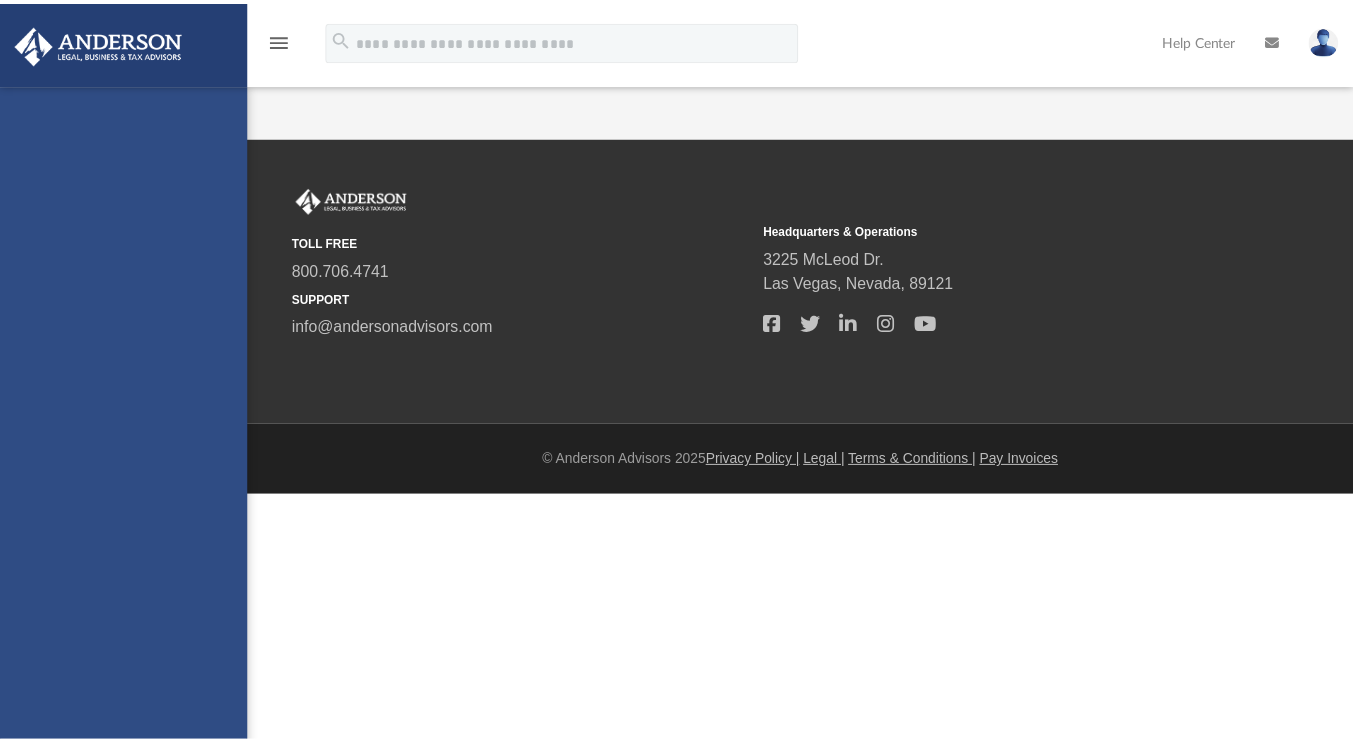 scroll, scrollTop: 0, scrollLeft: 0, axis: both 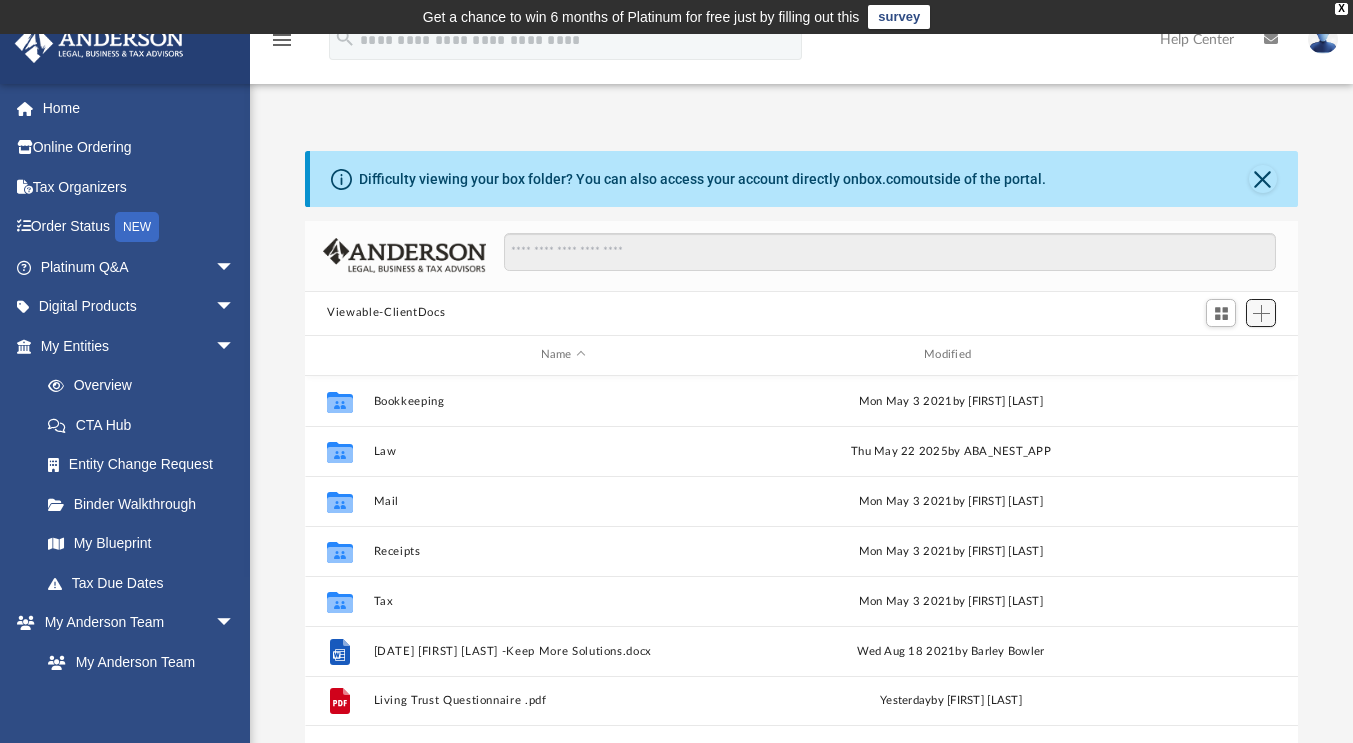 click at bounding box center [1261, 313] 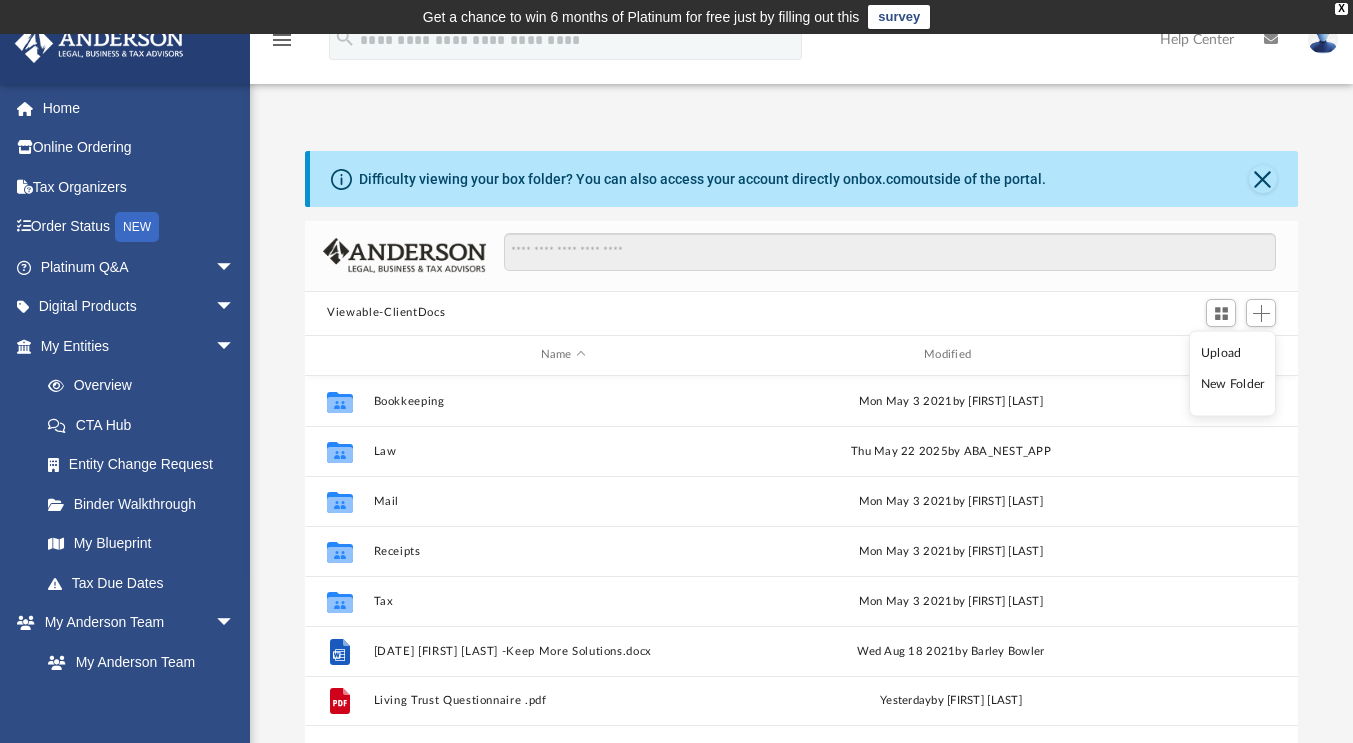 click on "Upload New Folder" at bounding box center [1232, 374] 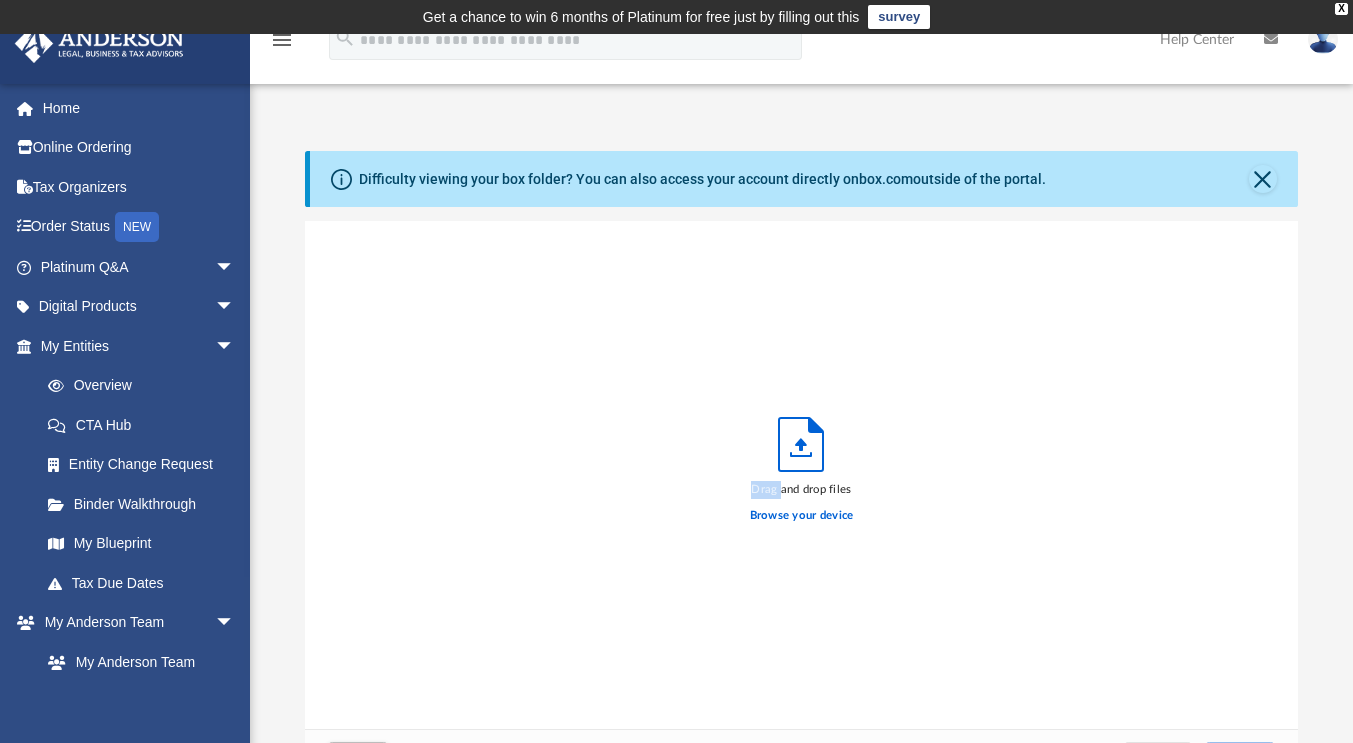 scroll, scrollTop: 16, scrollLeft: 16, axis: both 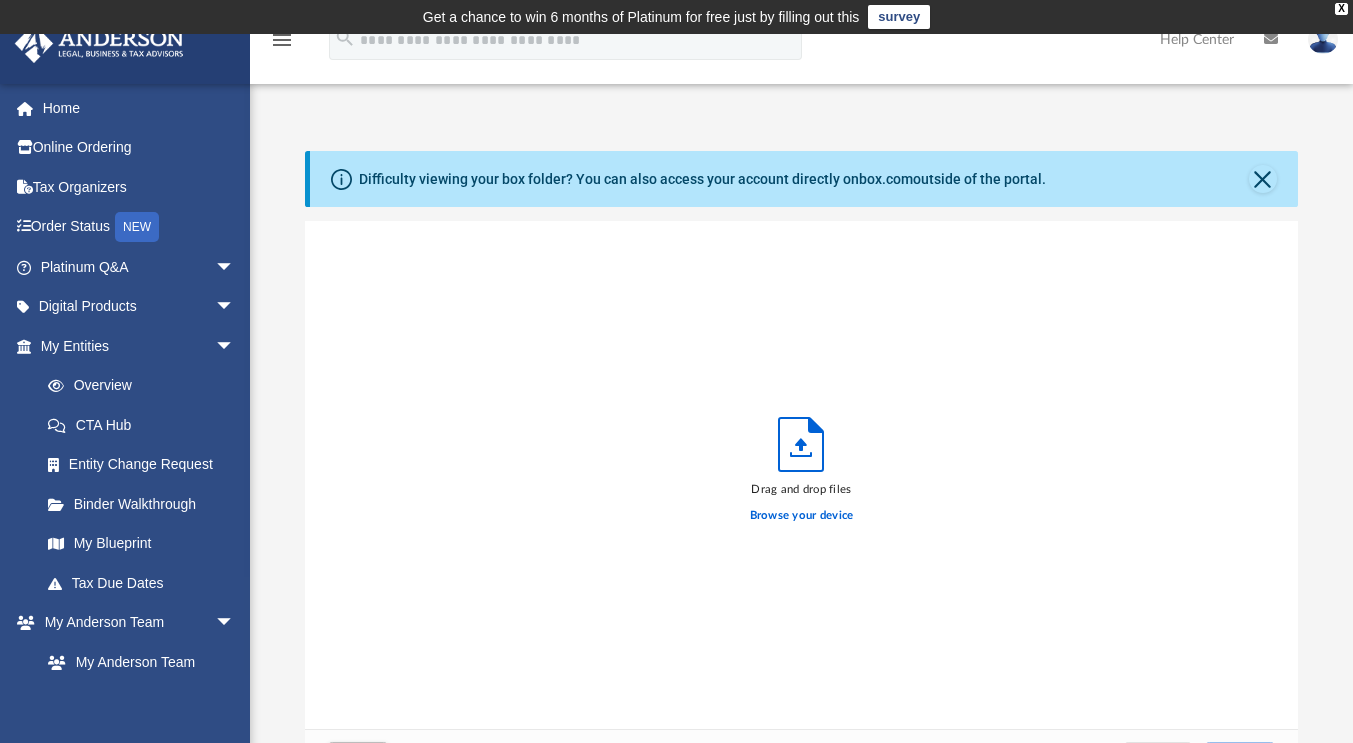 click 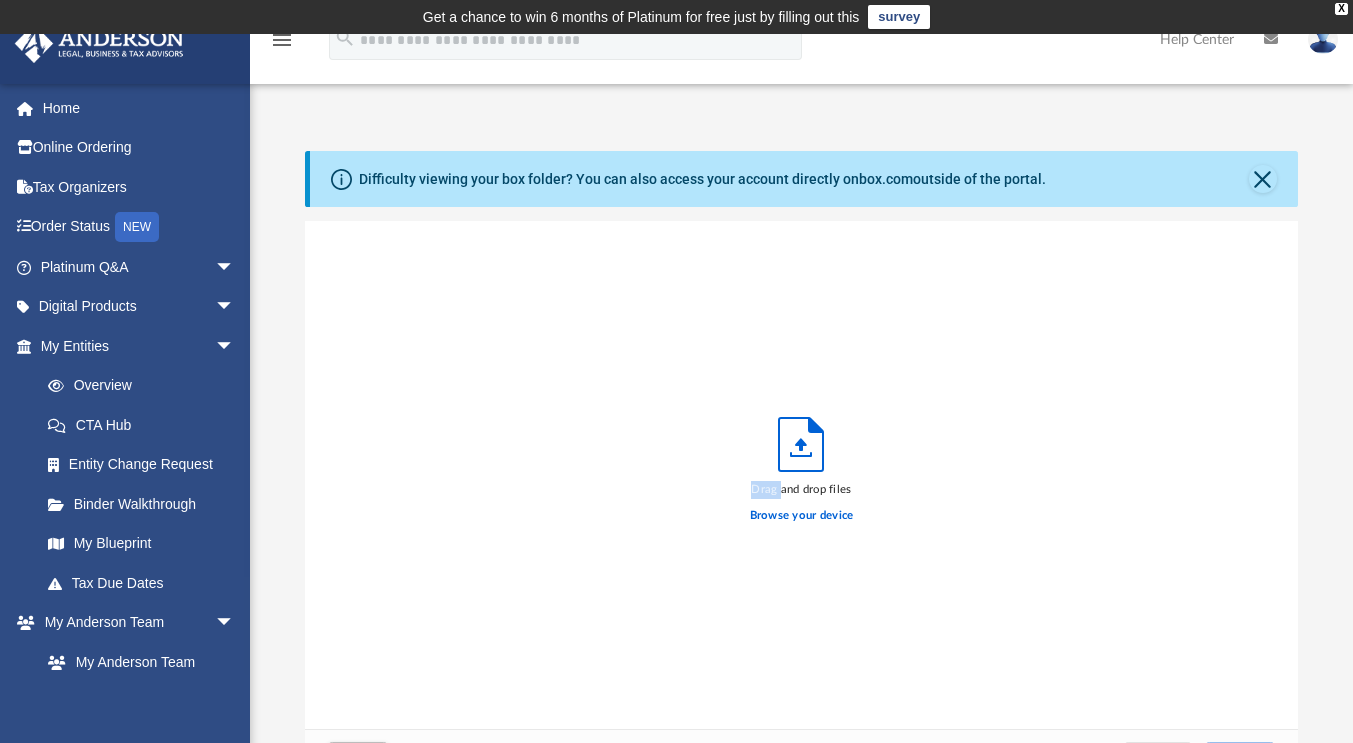 click 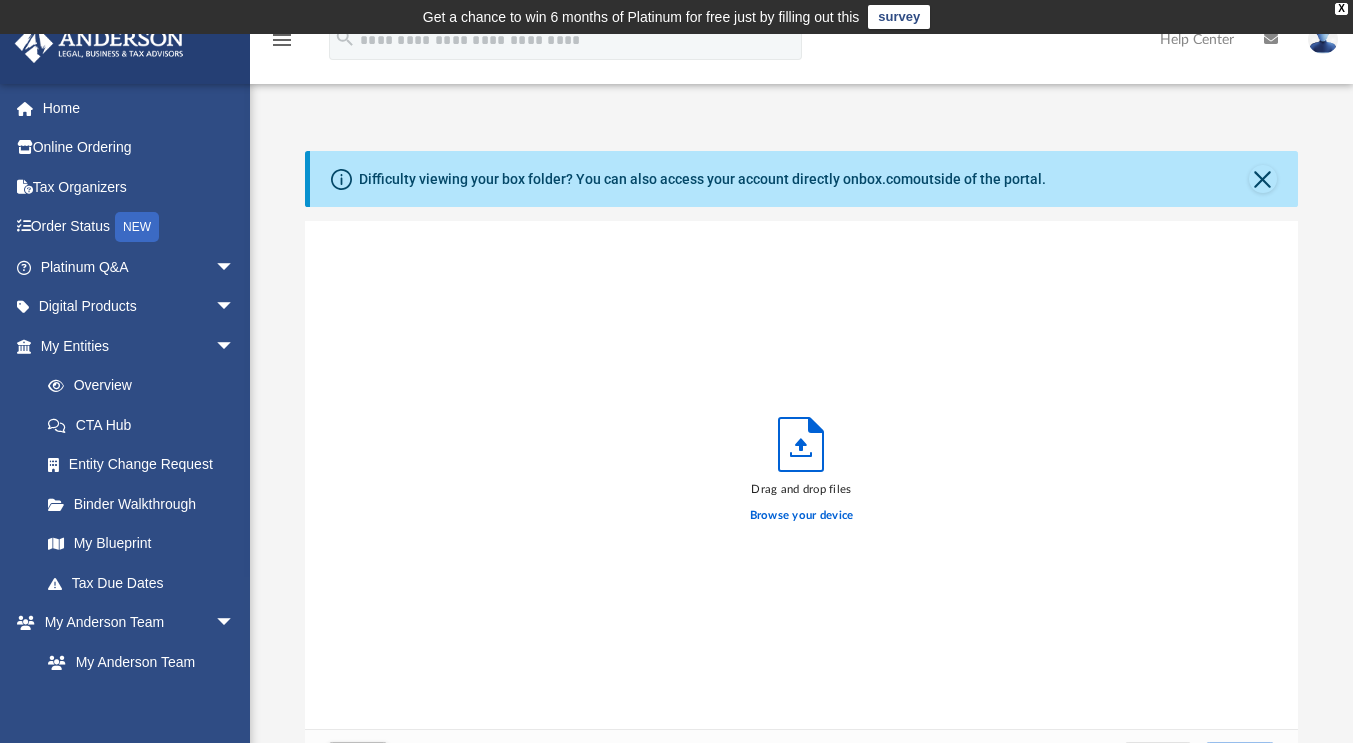 click 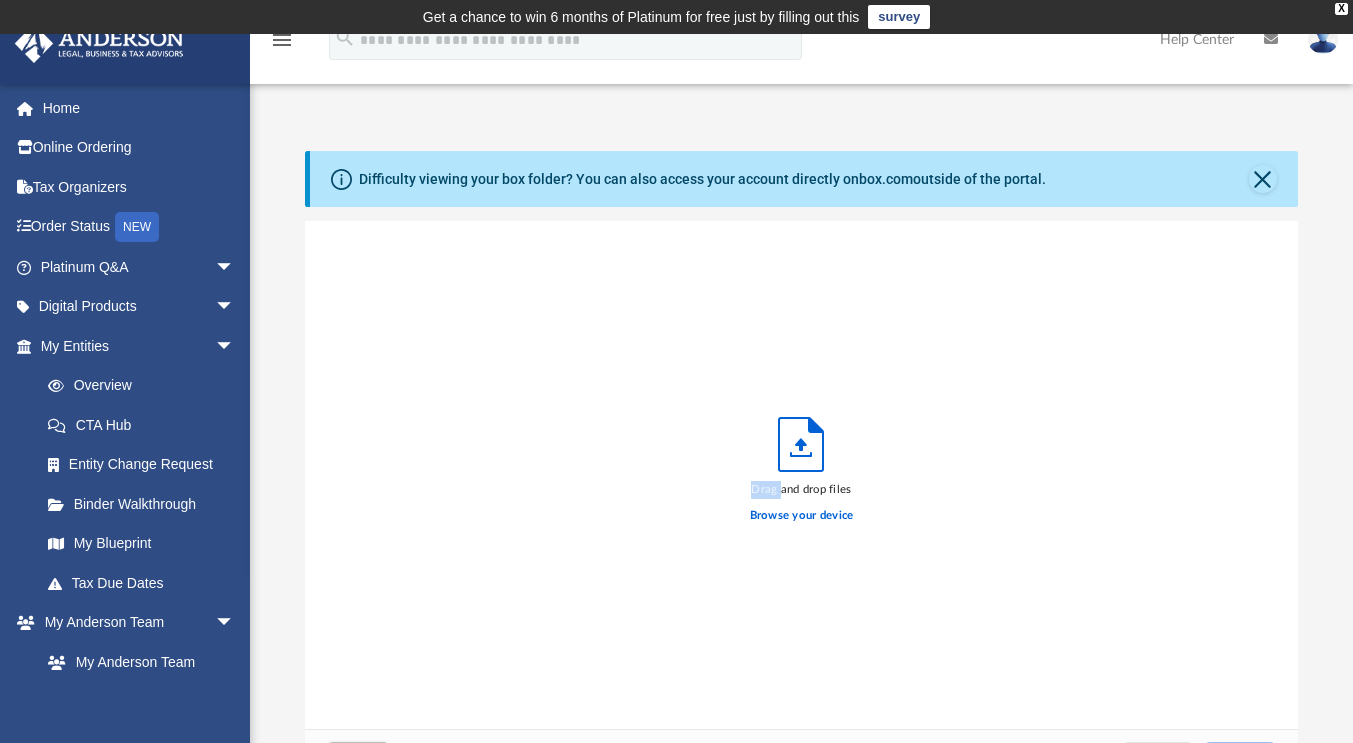 click 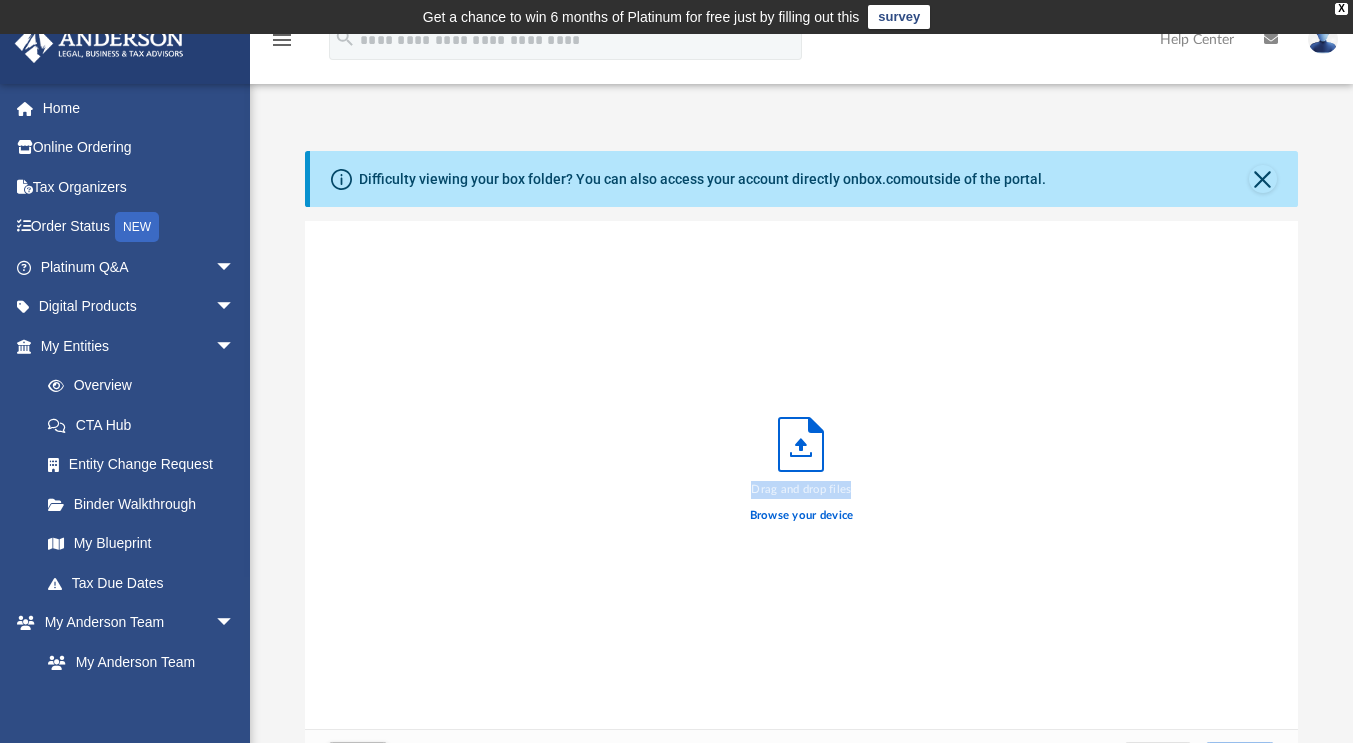 click 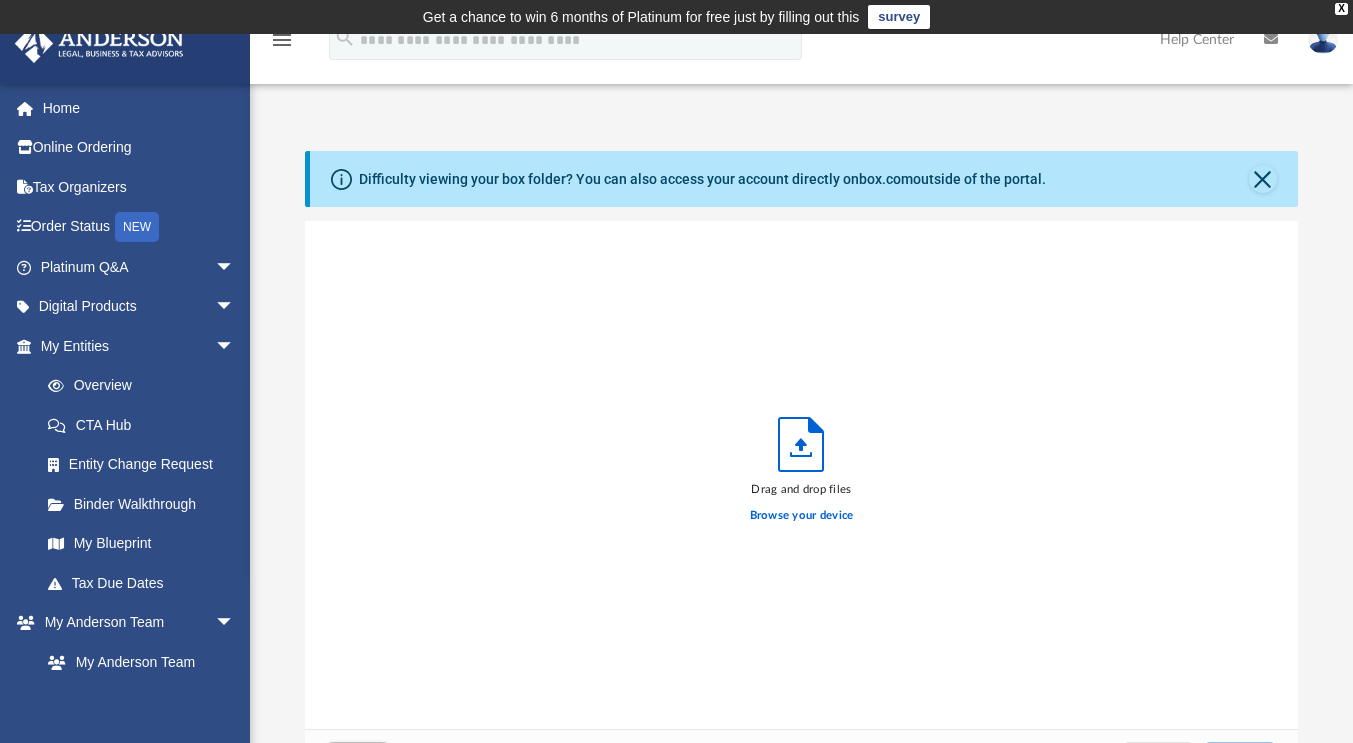 click 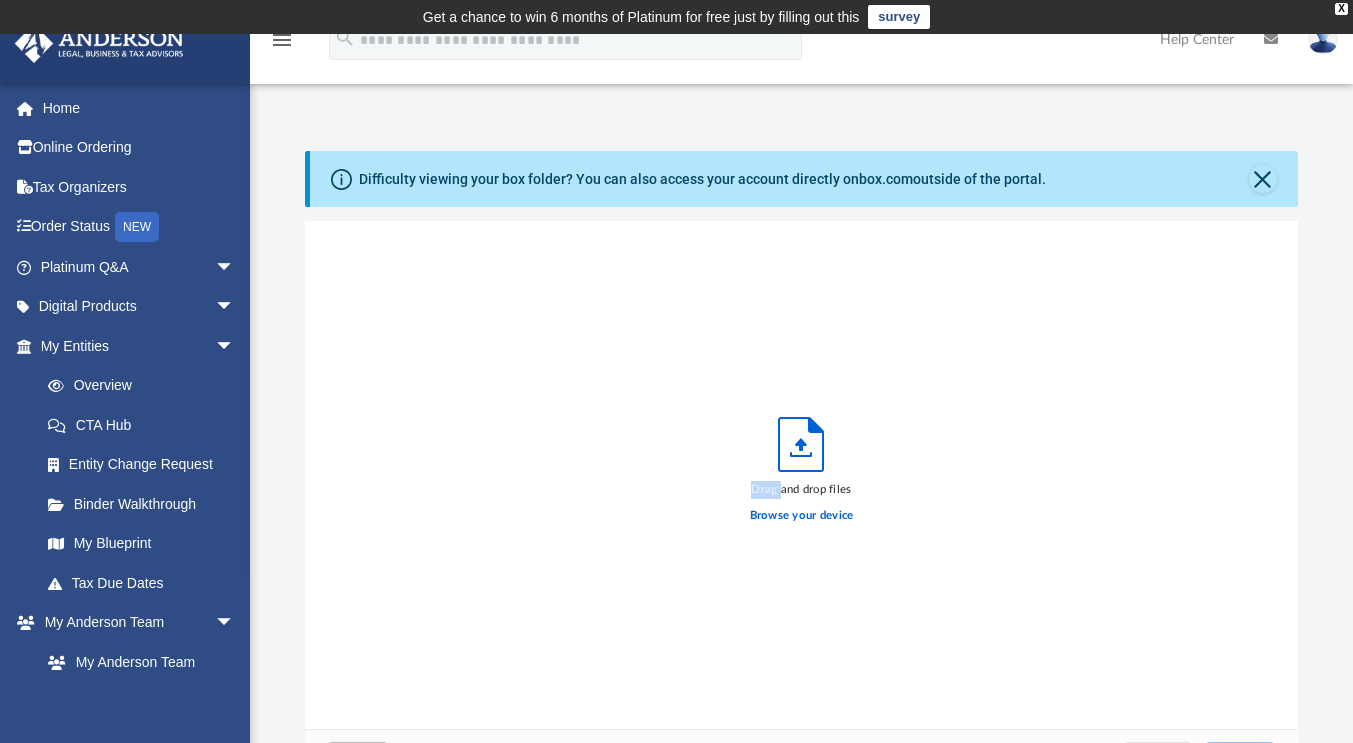 click 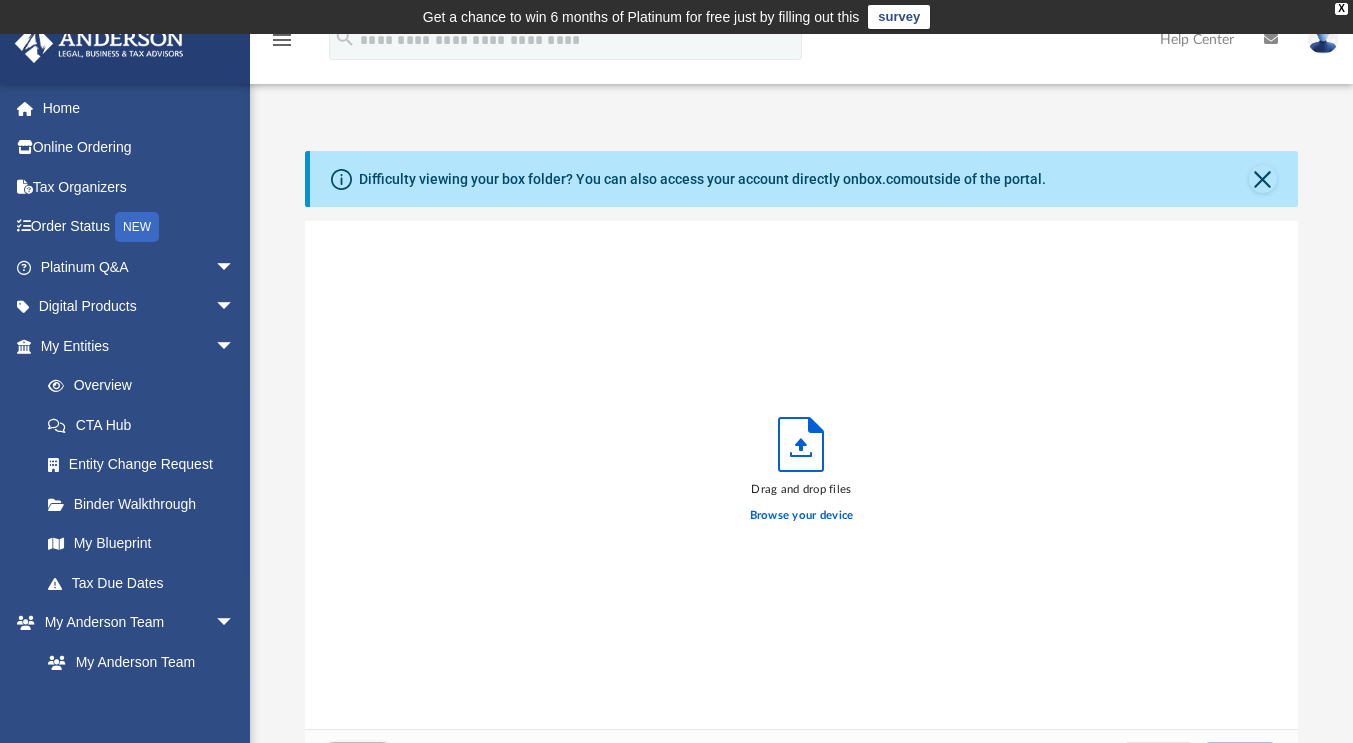 drag, startPoint x: 806, startPoint y: 440, endPoint x: 1260, endPoint y: 212, distance: 508.03543 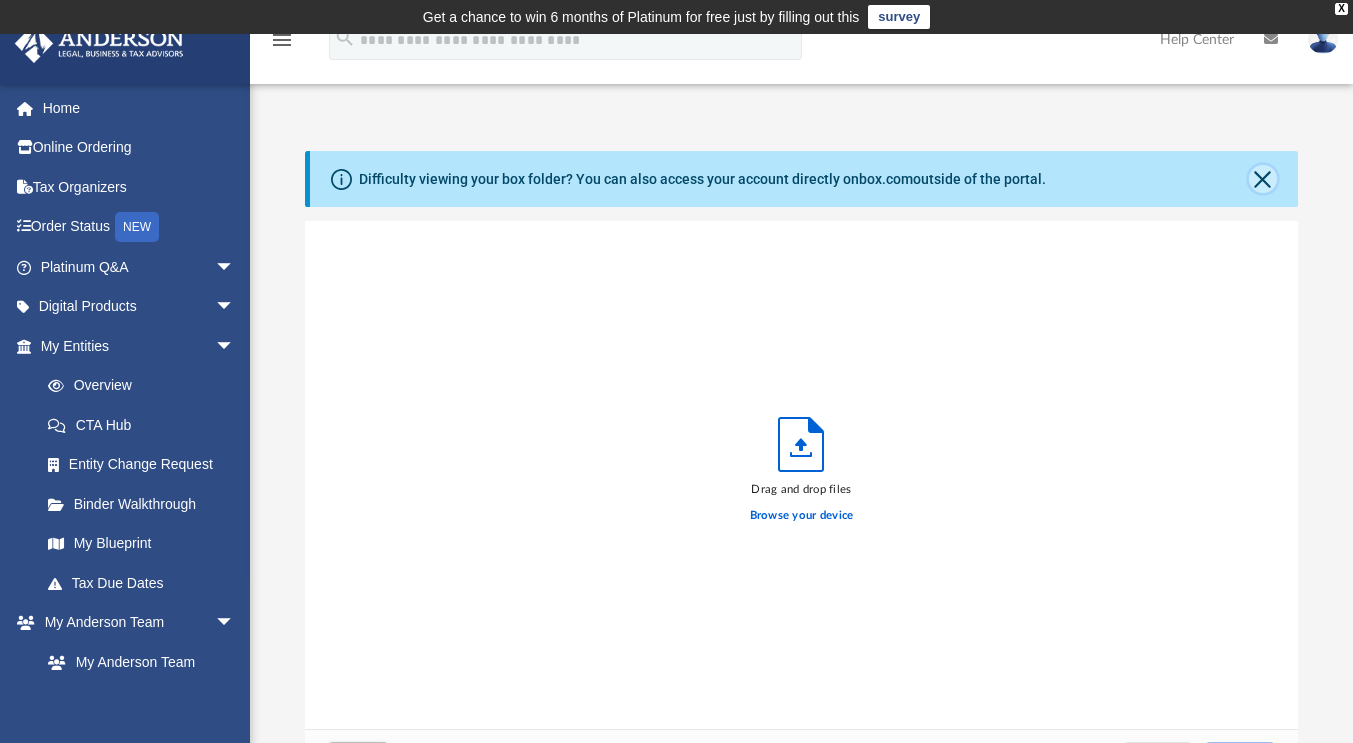 click 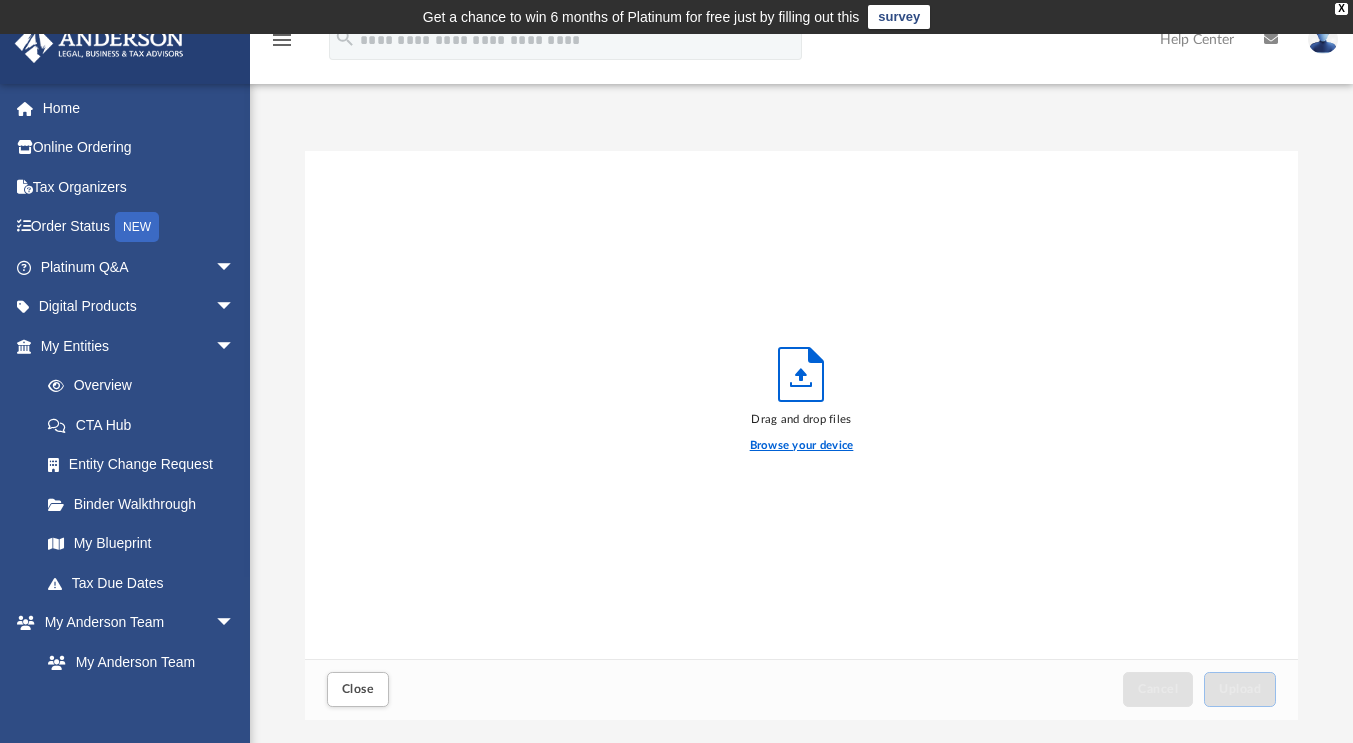 click on "Browse your device" at bounding box center [802, 446] 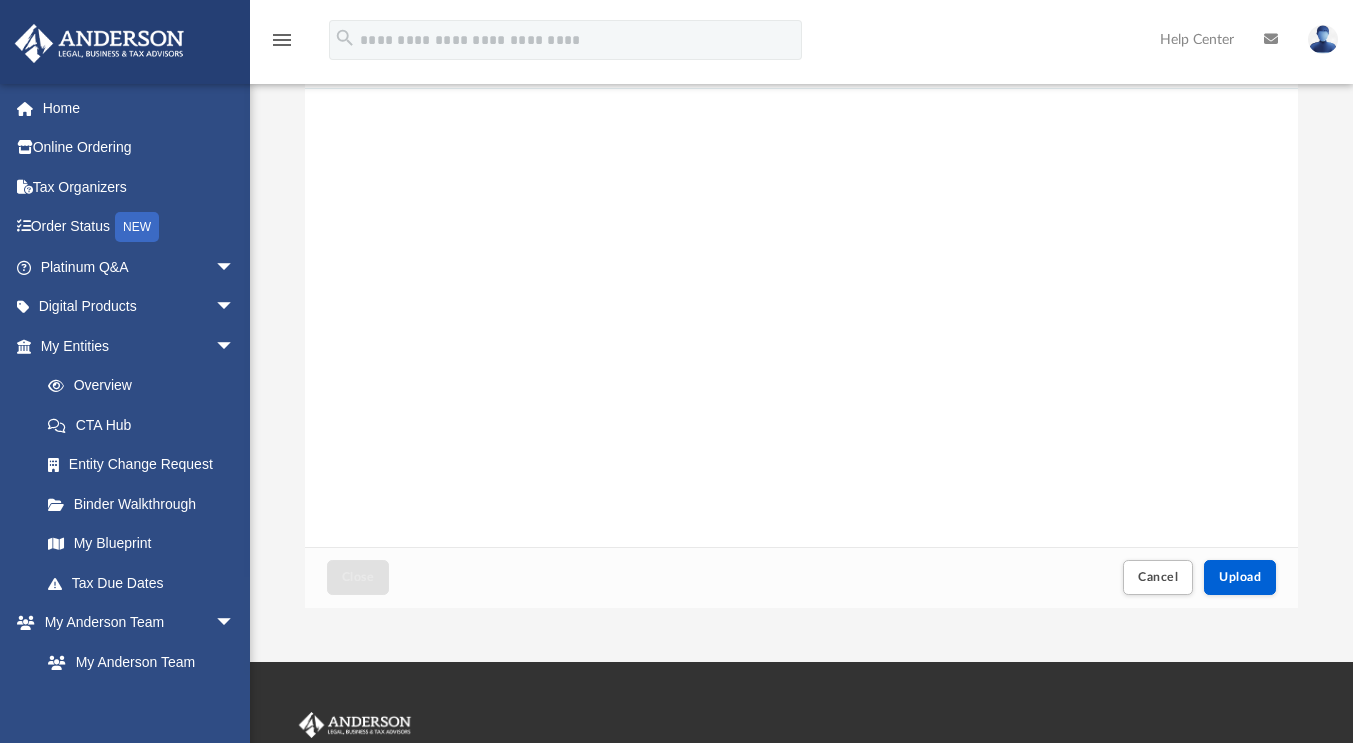 scroll, scrollTop: 118, scrollLeft: 0, axis: vertical 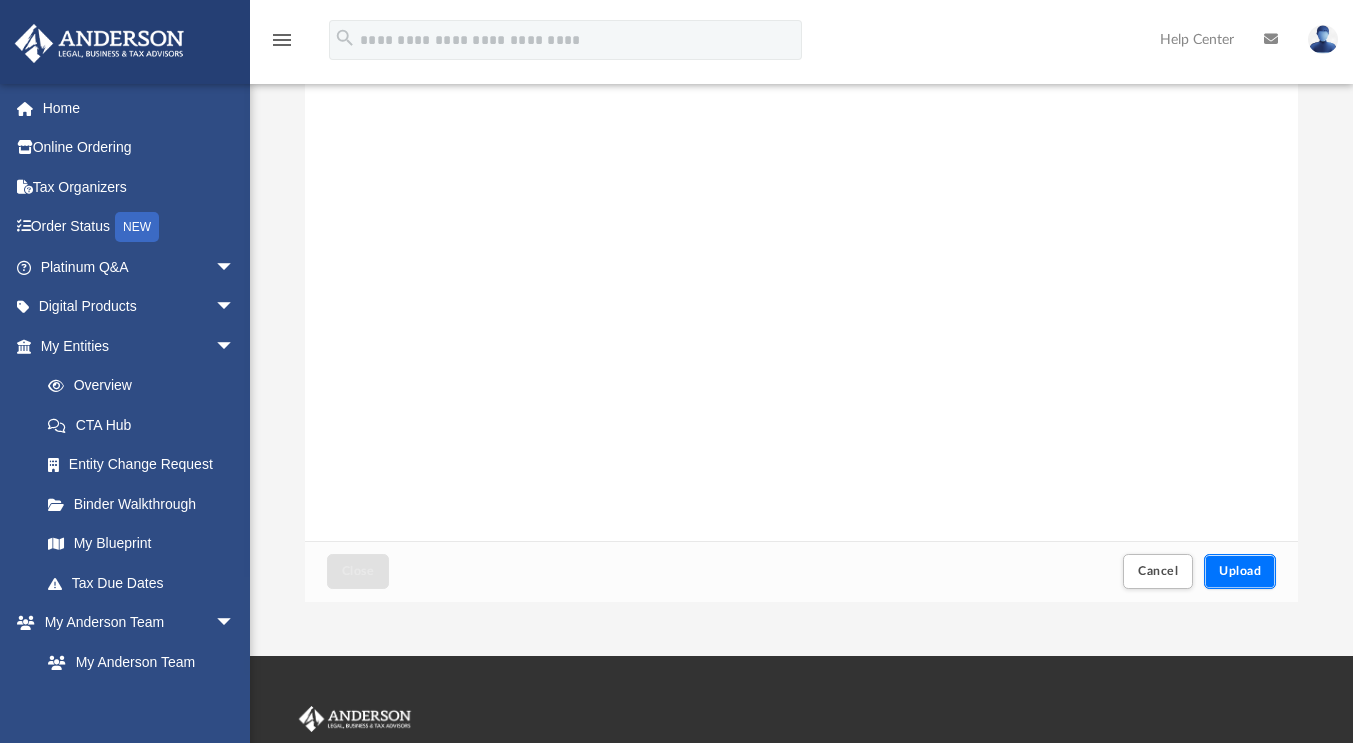click on "Upload" at bounding box center [1240, 571] 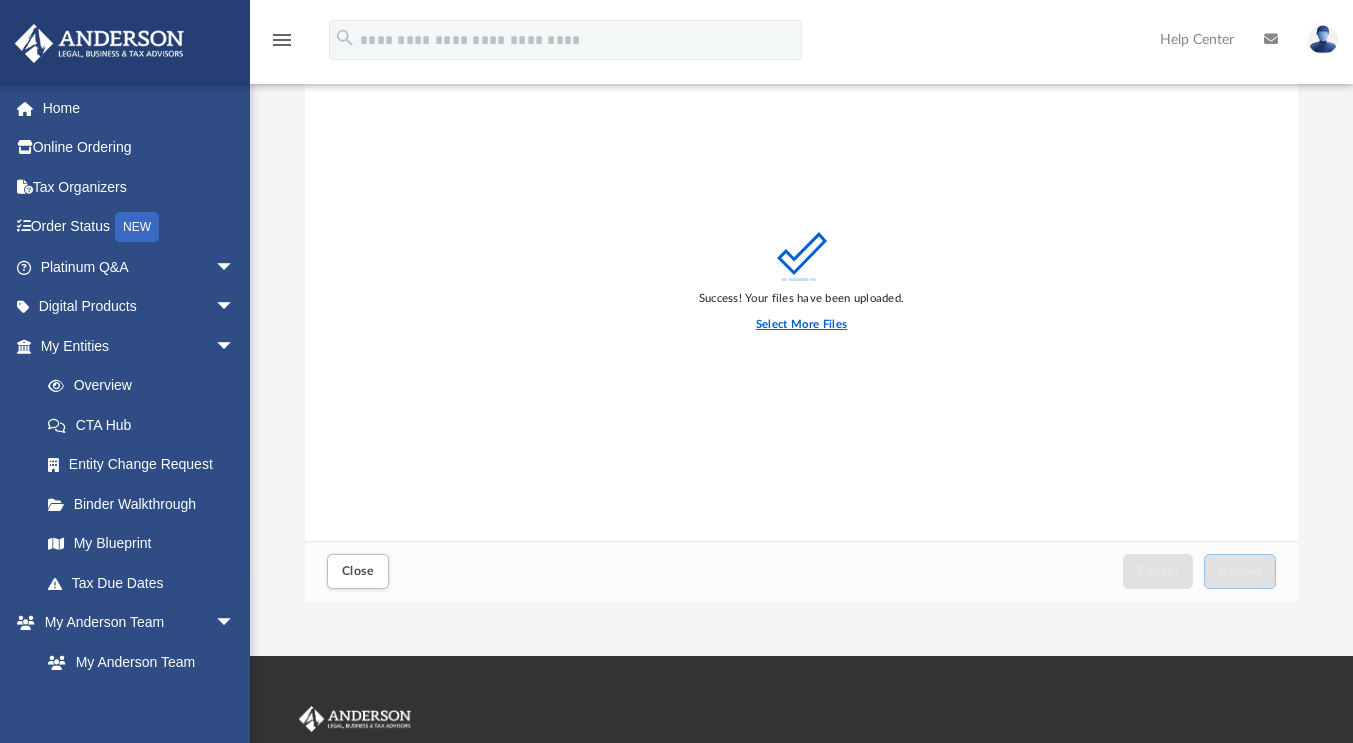 click on "Select More Files" at bounding box center [801, 325] 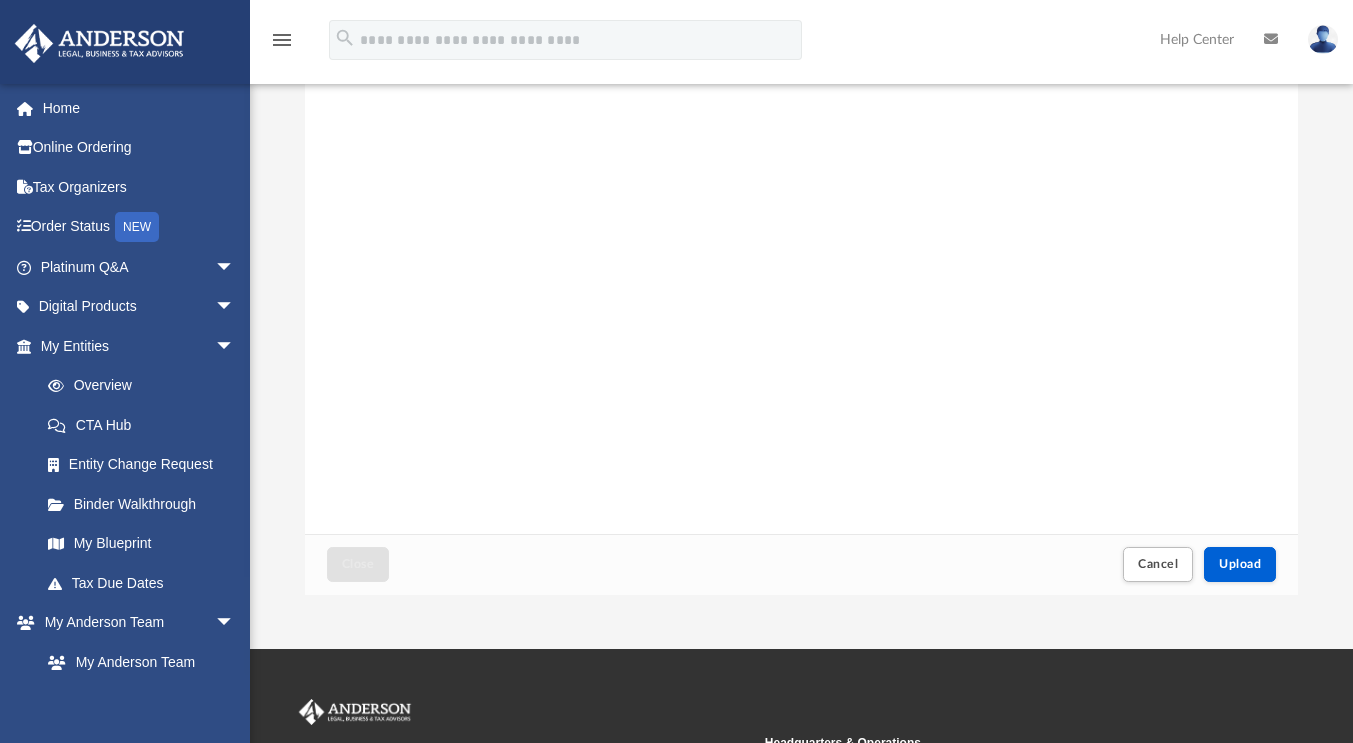scroll, scrollTop: 140, scrollLeft: 0, axis: vertical 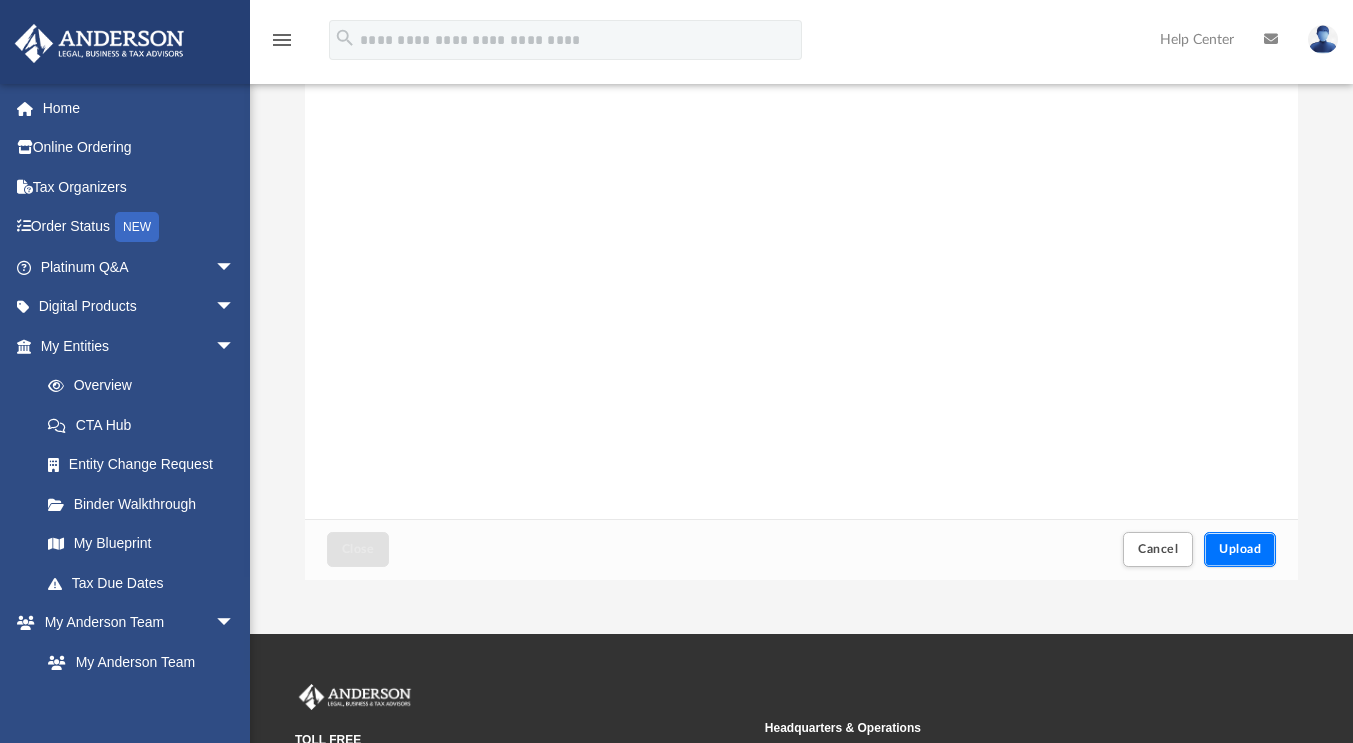 click on "Upload" at bounding box center [1240, 549] 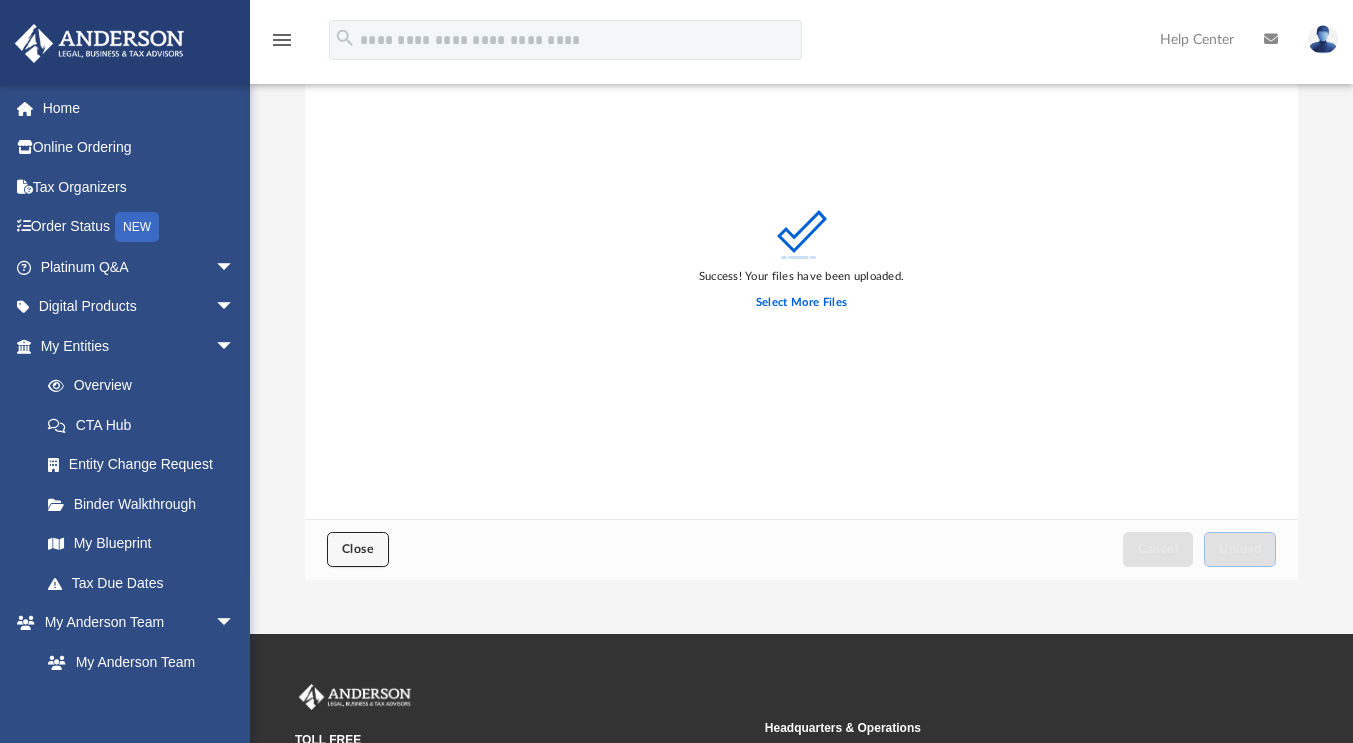 click on "Close" at bounding box center (358, 549) 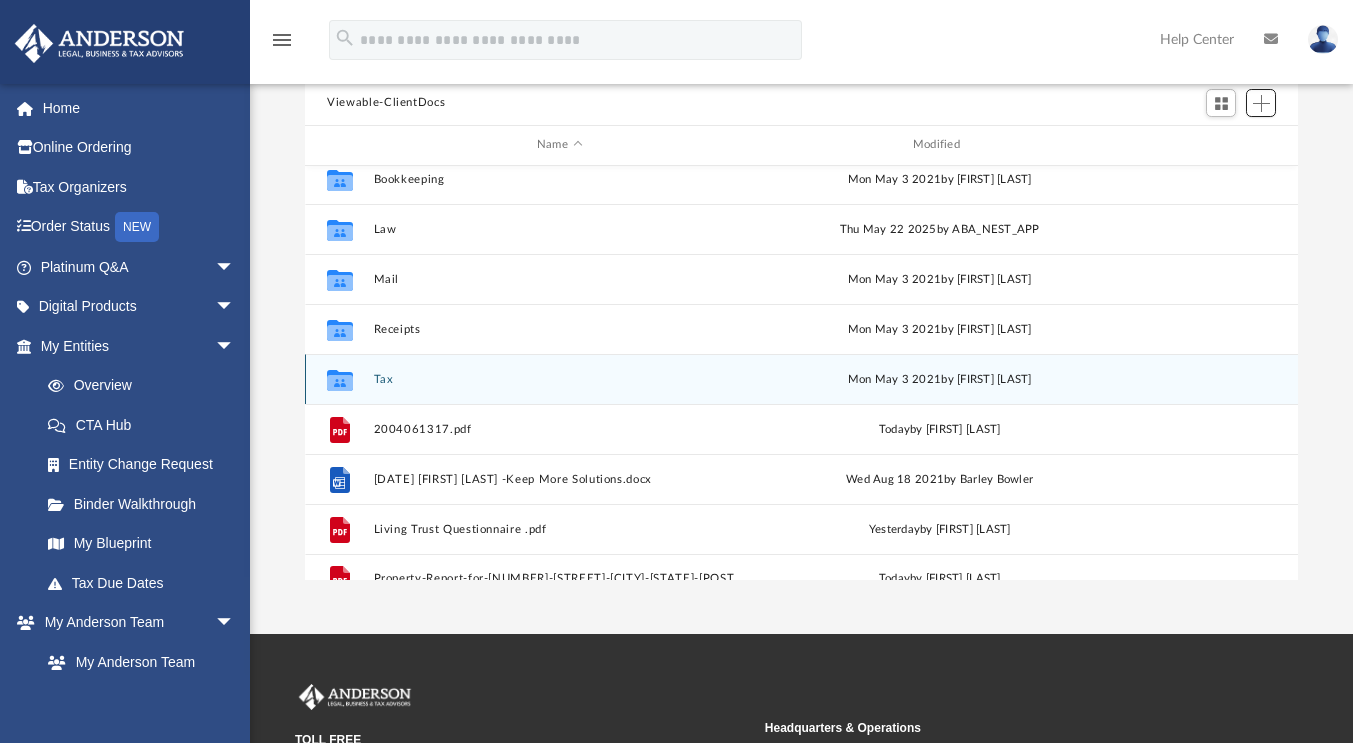 scroll, scrollTop: 0, scrollLeft: 0, axis: both 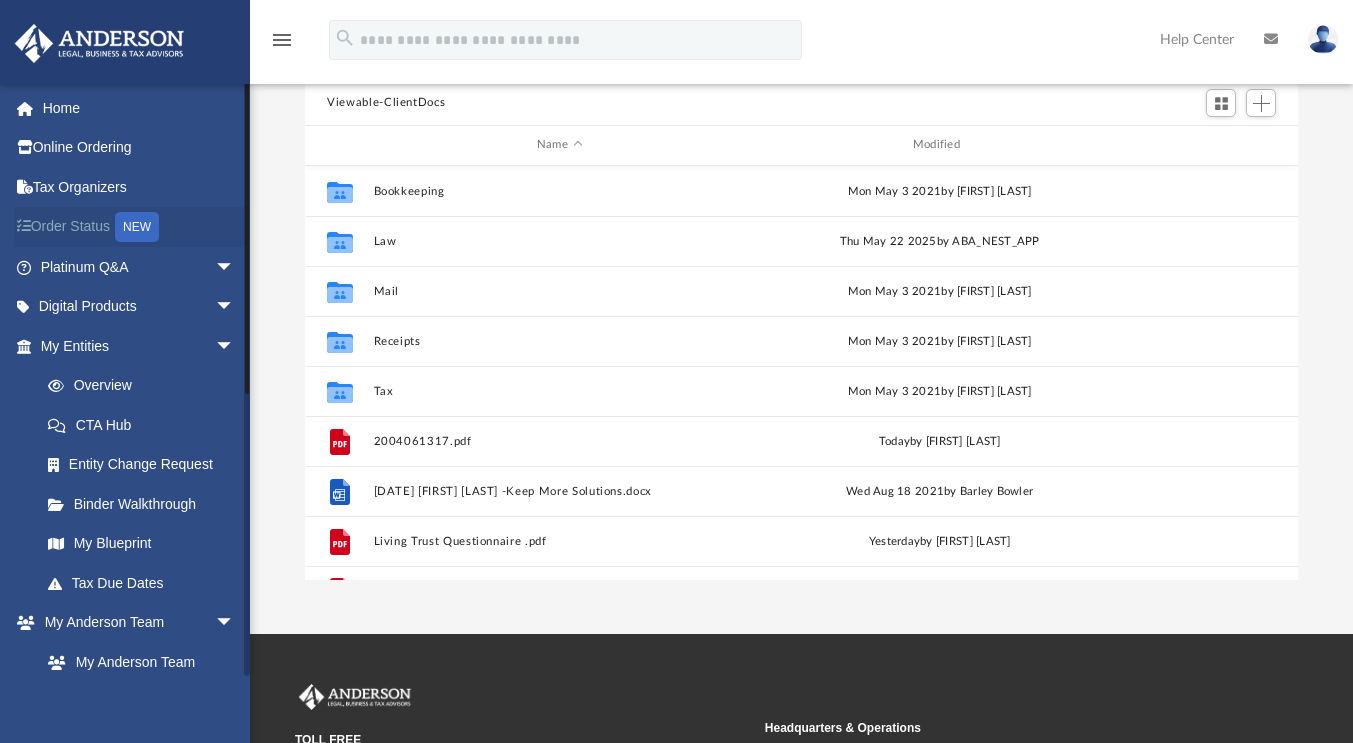 click on "Order Status  NEW" at bounding box center (139, 227) 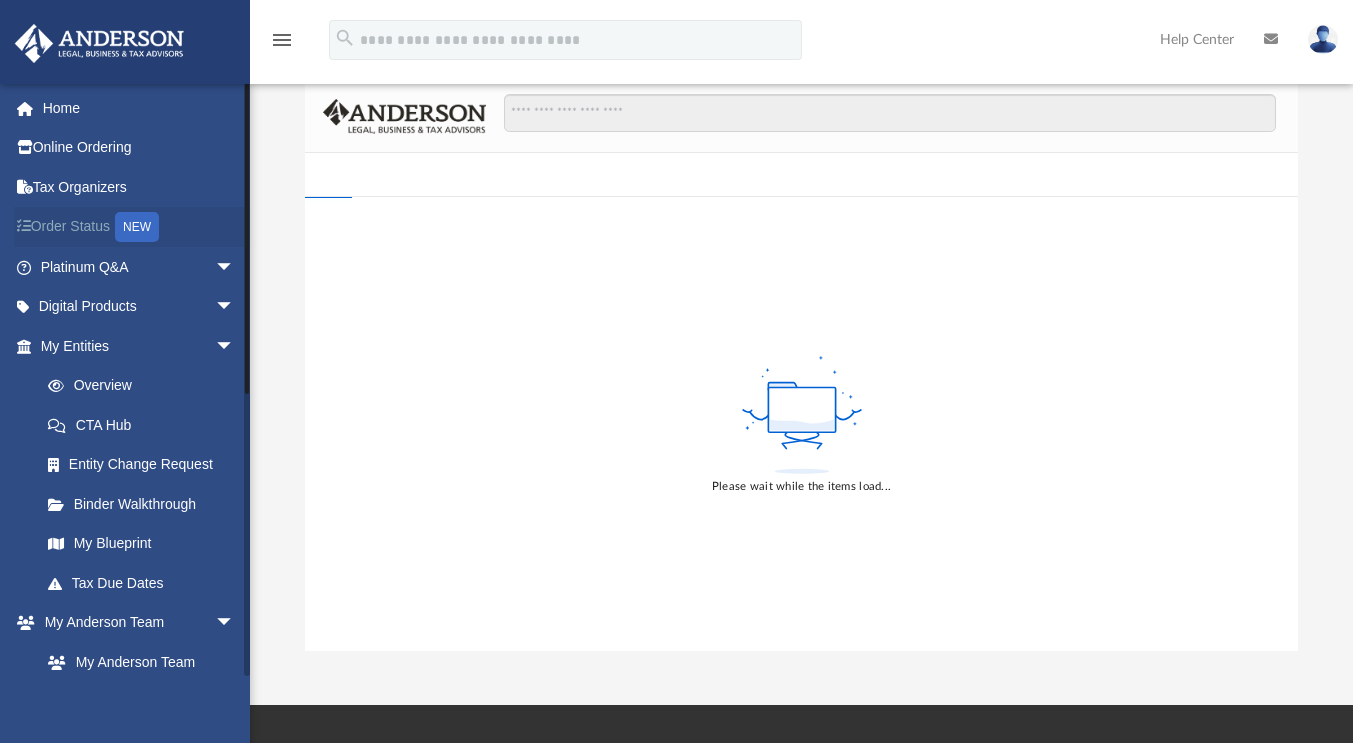 scroll, scrollTop: 140, scrollLeft: 0, axis: vertical 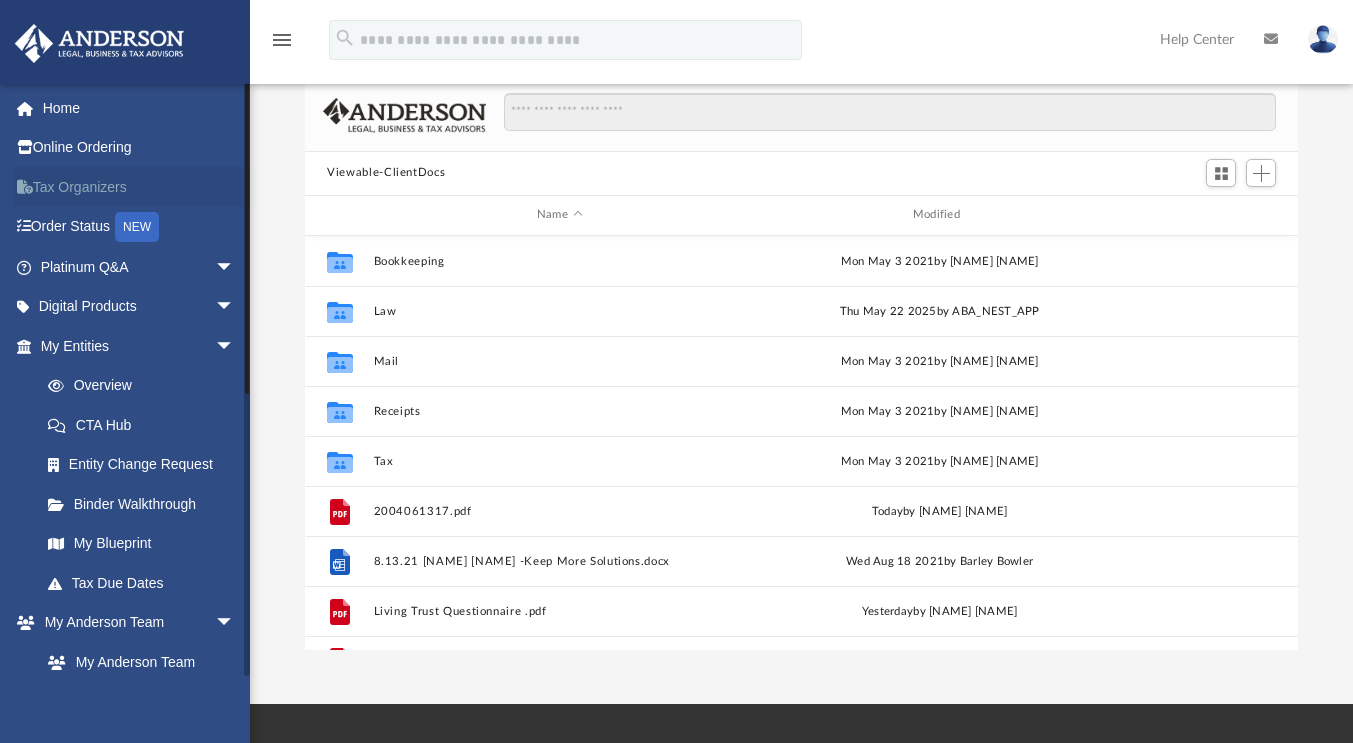 click on "Tax Organizers" at bounding box center (139, 187) 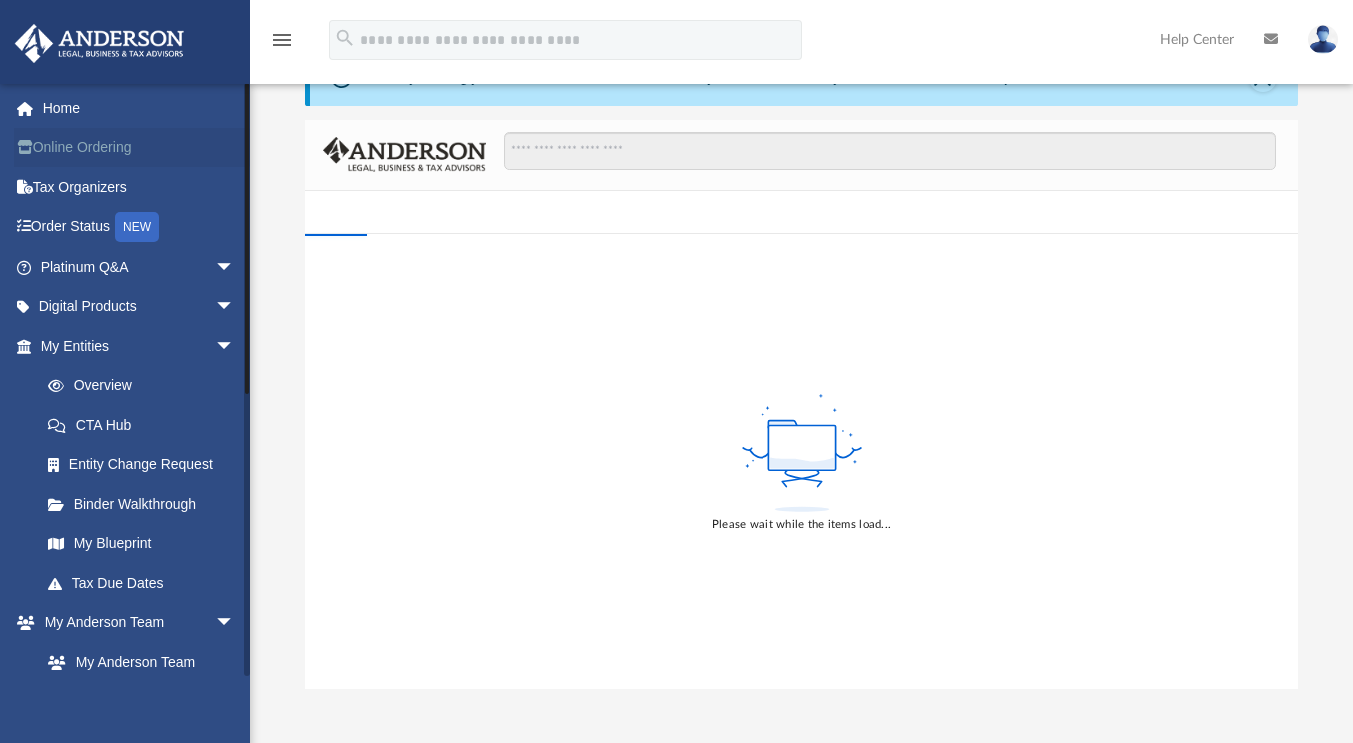 scroll, scrollTop: 105, scrollLeft: 0, axis: vertical 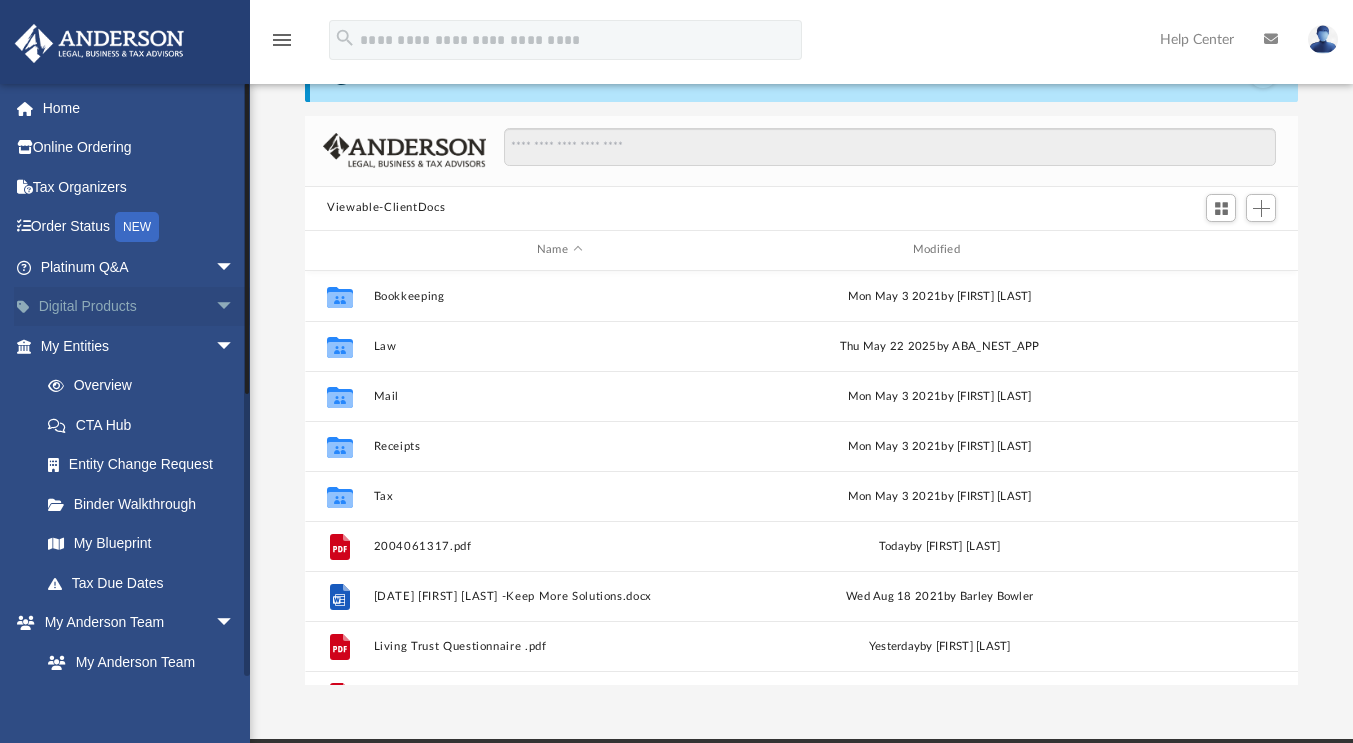 click on "arrow_drop_down" at bounding box center [235, 307] 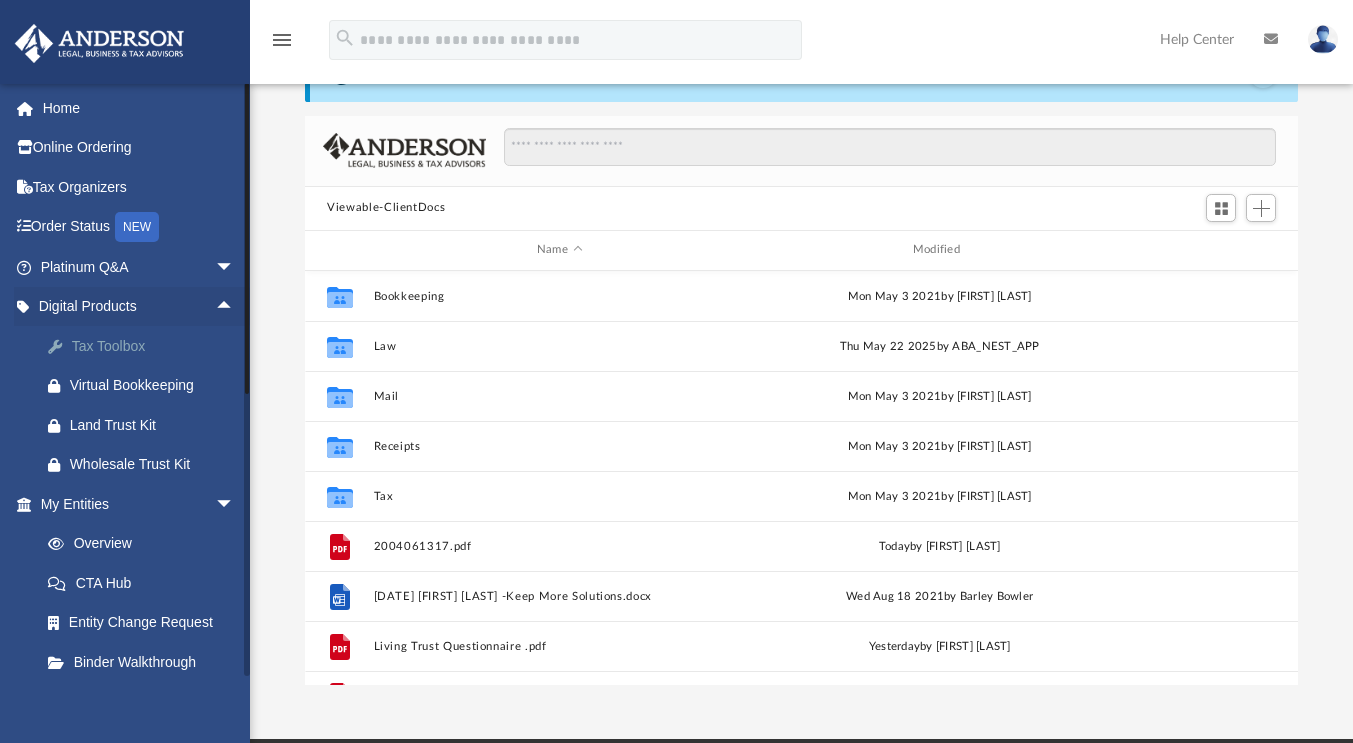 click on "Tax Toolbox" at bounding box center [155, 346] 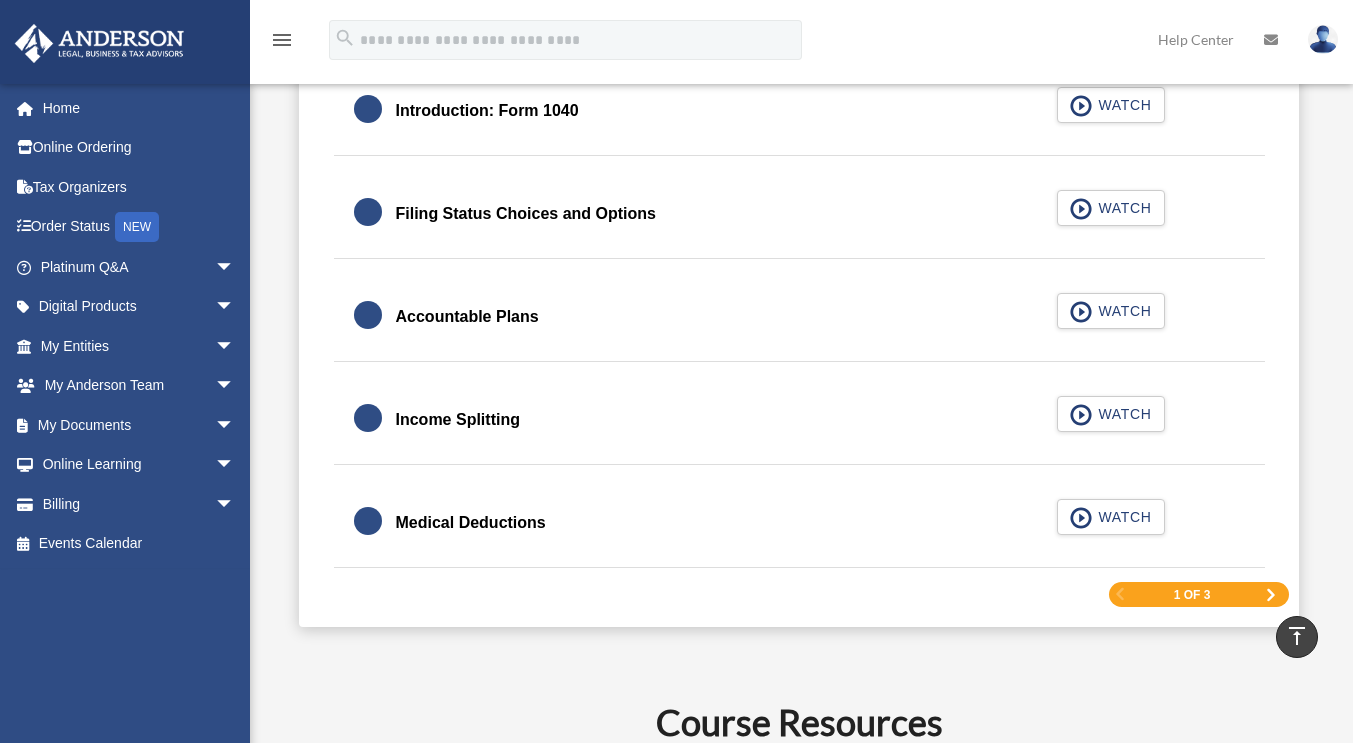 scroll, scrollTop: 3020, scrollLeft: 0, axis: vertical 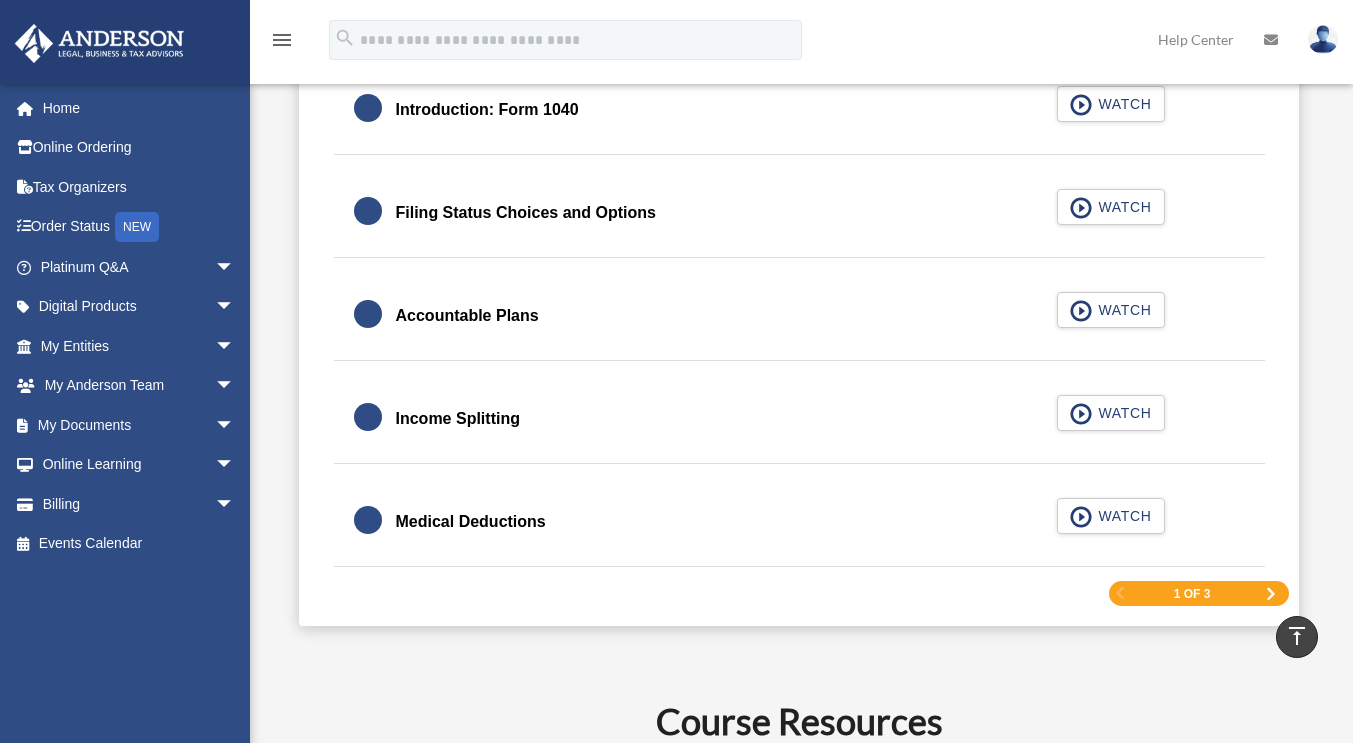 click at bounding box center [1271, 594] 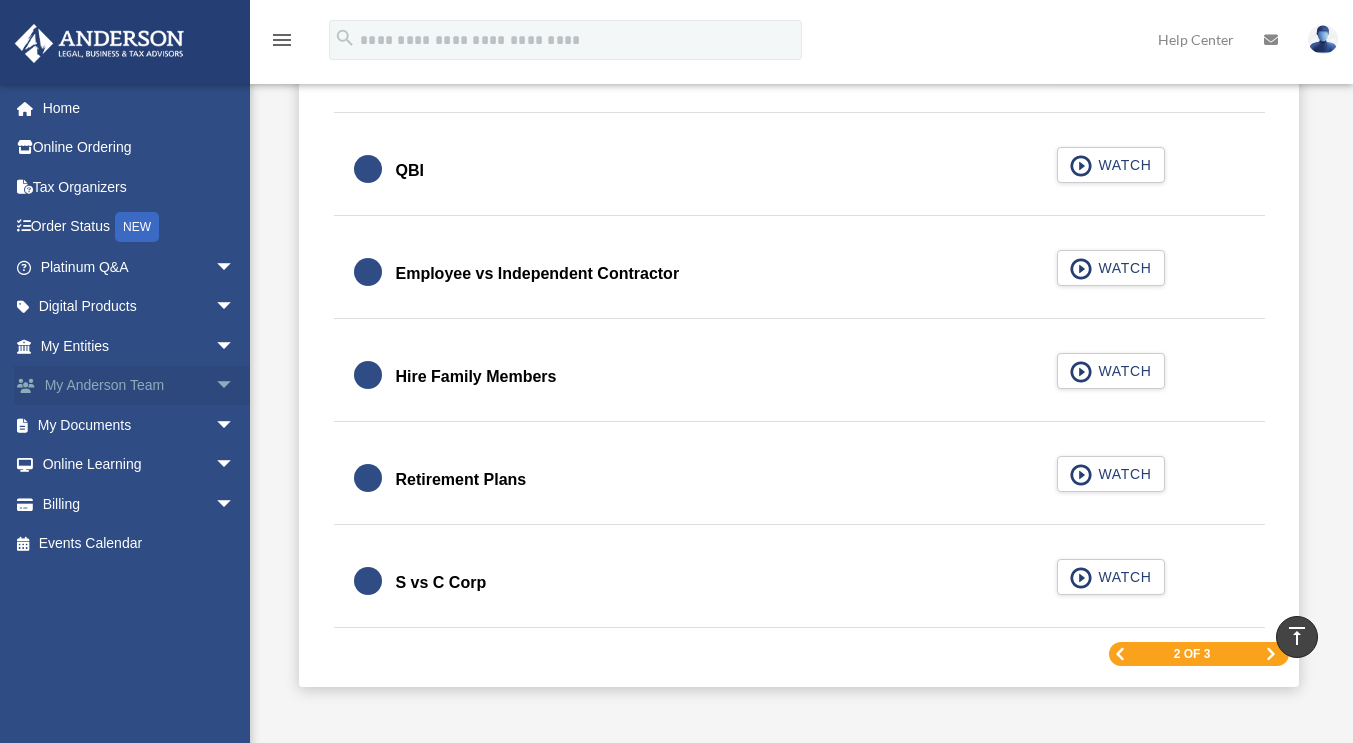 scroll, scrollTop: 2676, scrollLeft: 0, axis: vertical 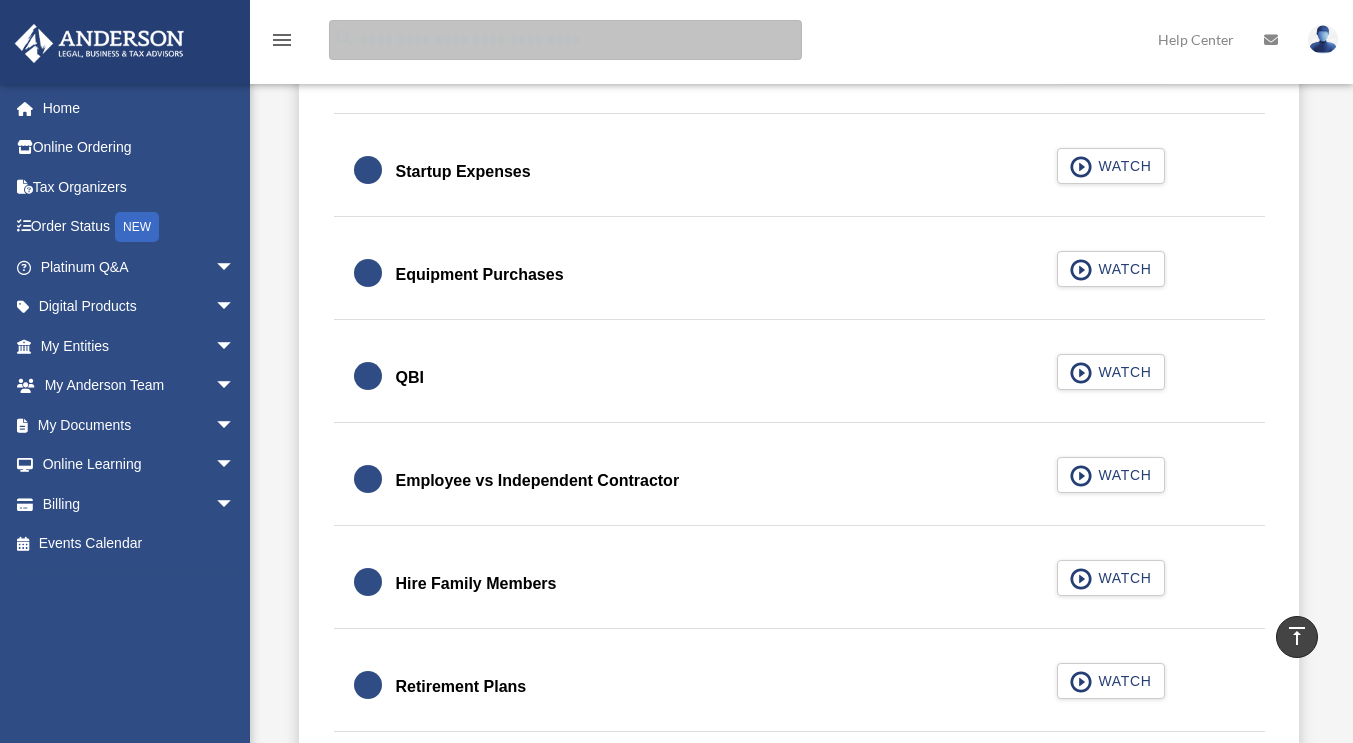 click at bounding box center [565, 40] 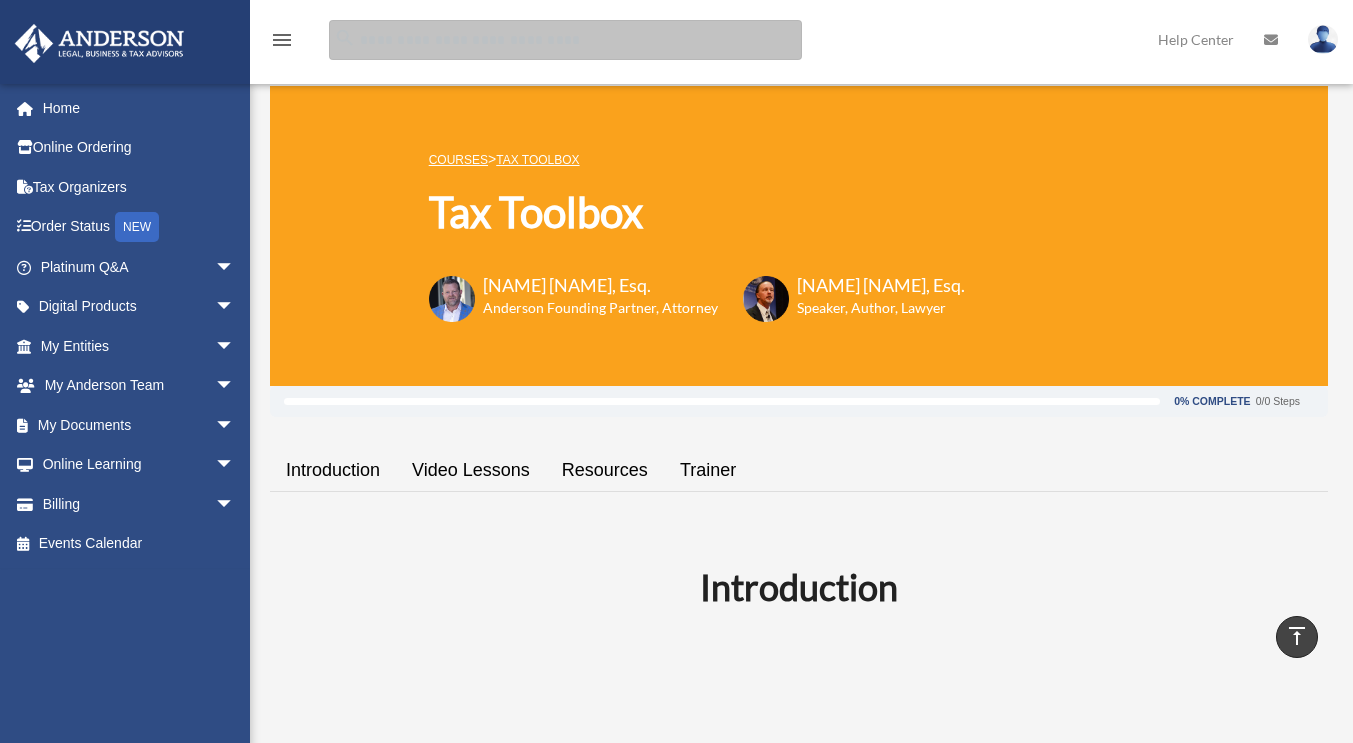 scroll, scrollTop: 15, scrollLeft: 0, axis: vertical 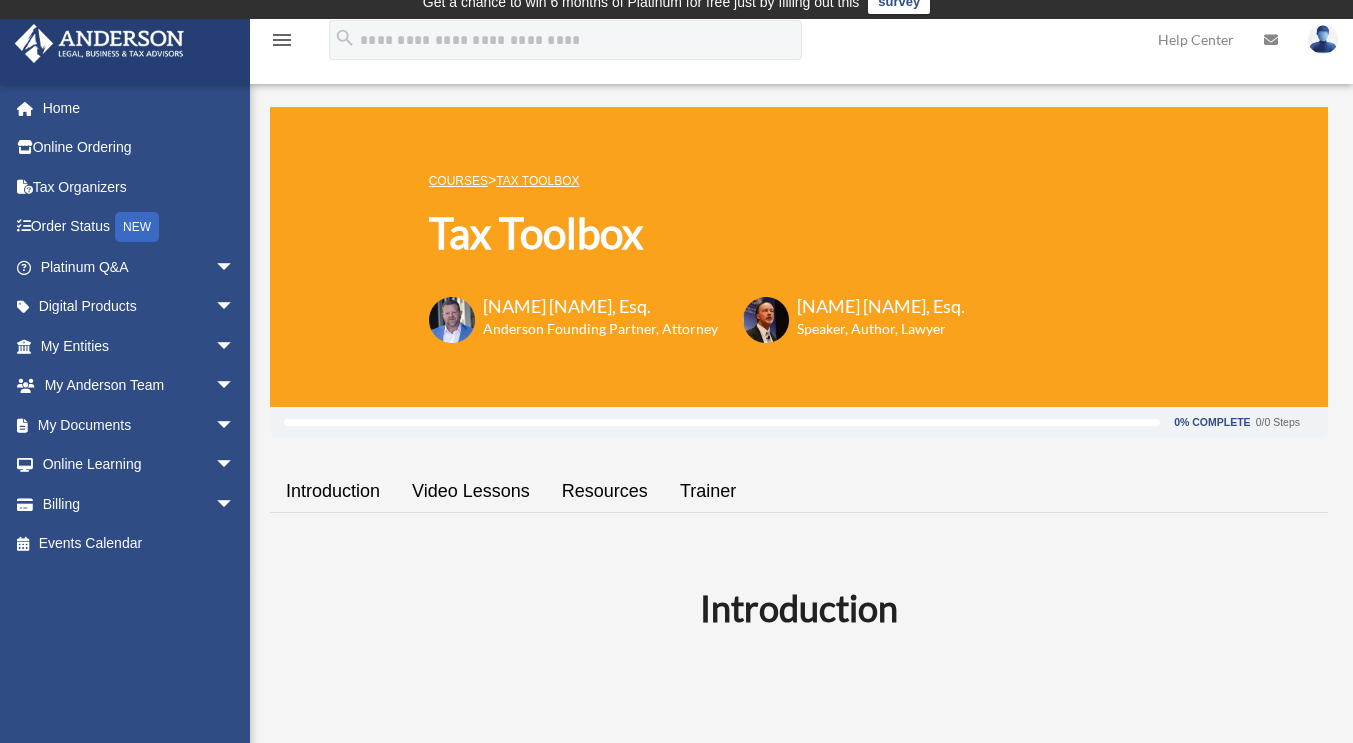 click at bounding box center [1323, 39] 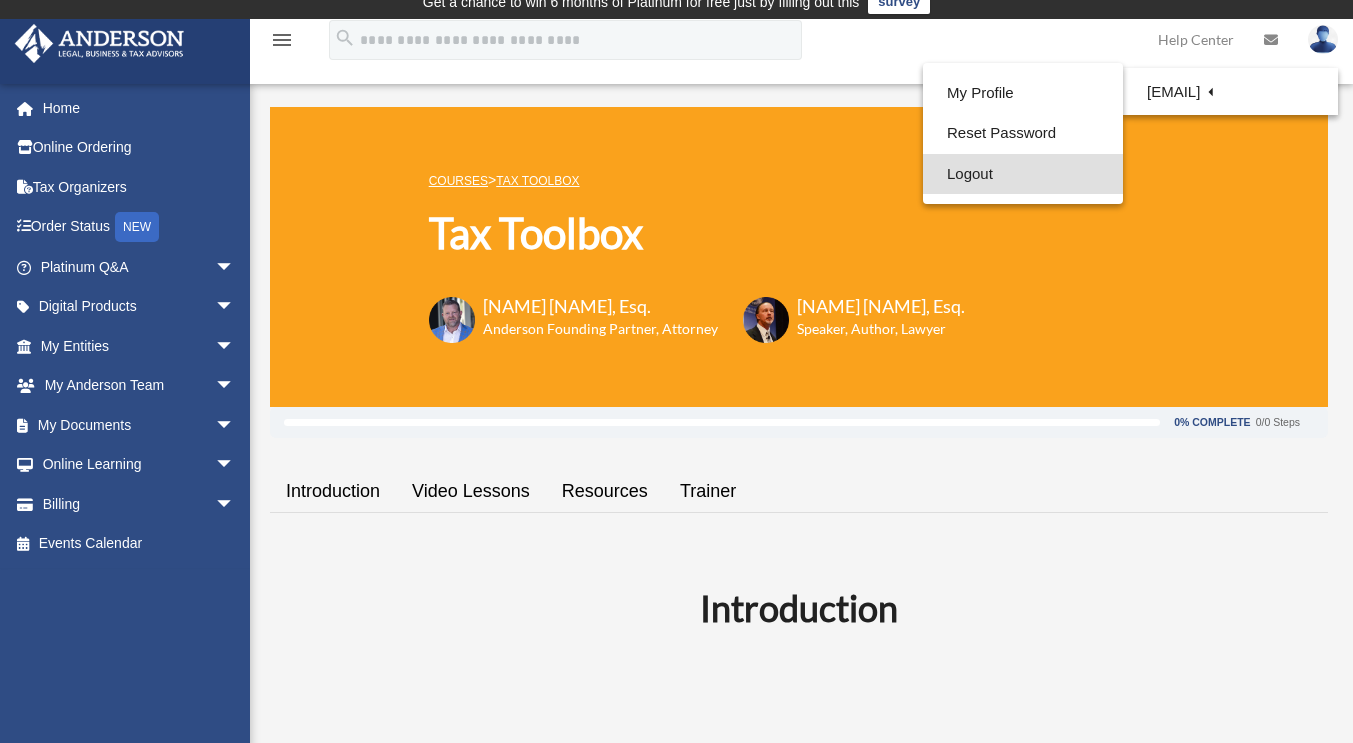 click on "Logout" at bounding box center [1023, 174] 